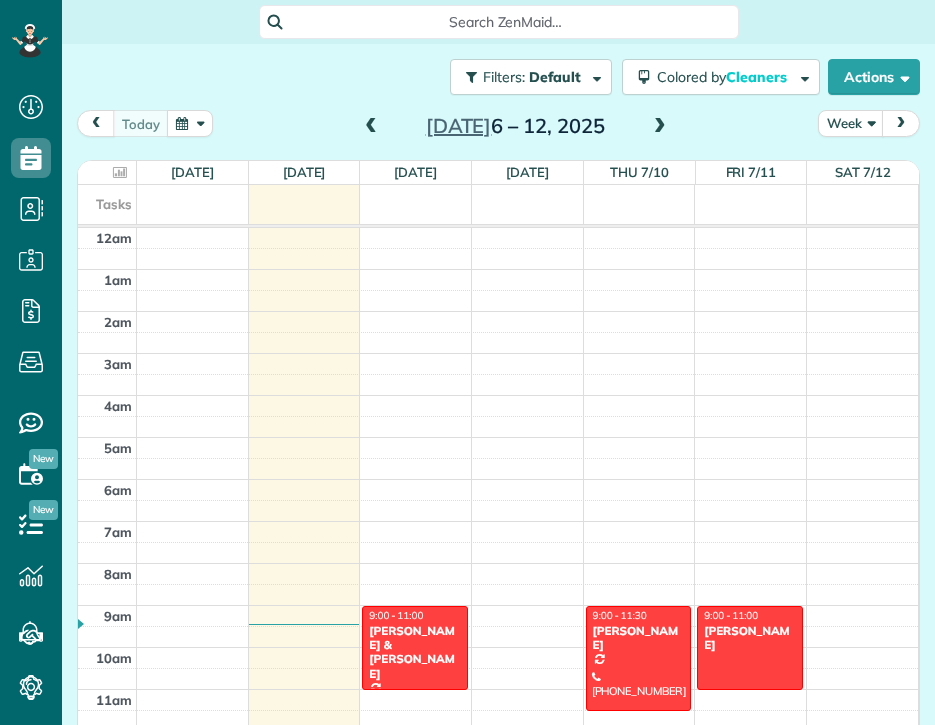 scroll, scrollTop: 0, scrollLeft: 0, axis: both 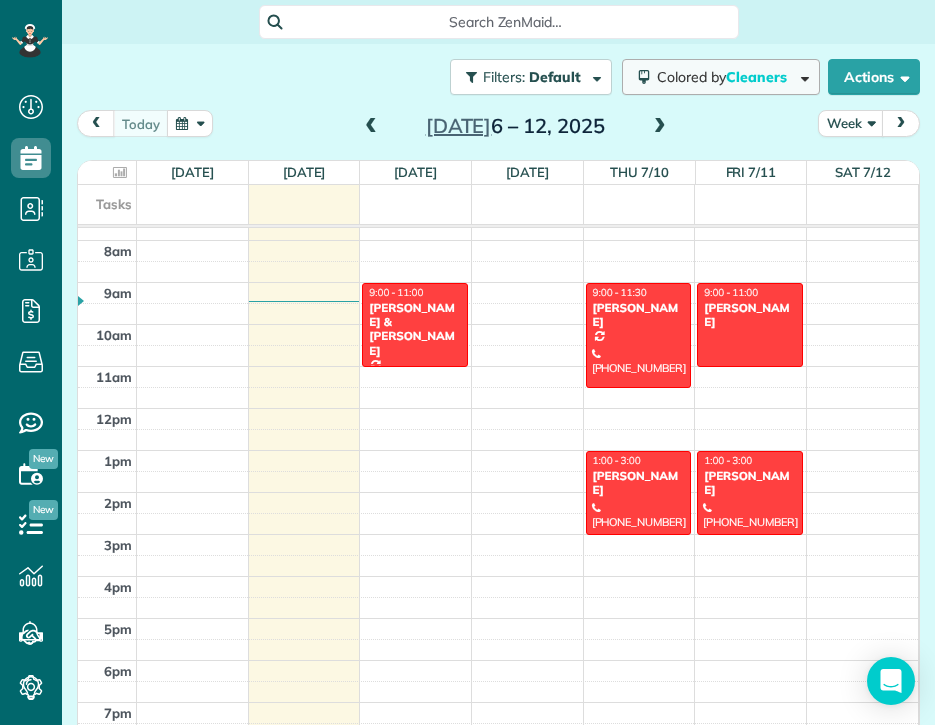 click on "Colored by  Cleaners" at bounding box center [725, 77] 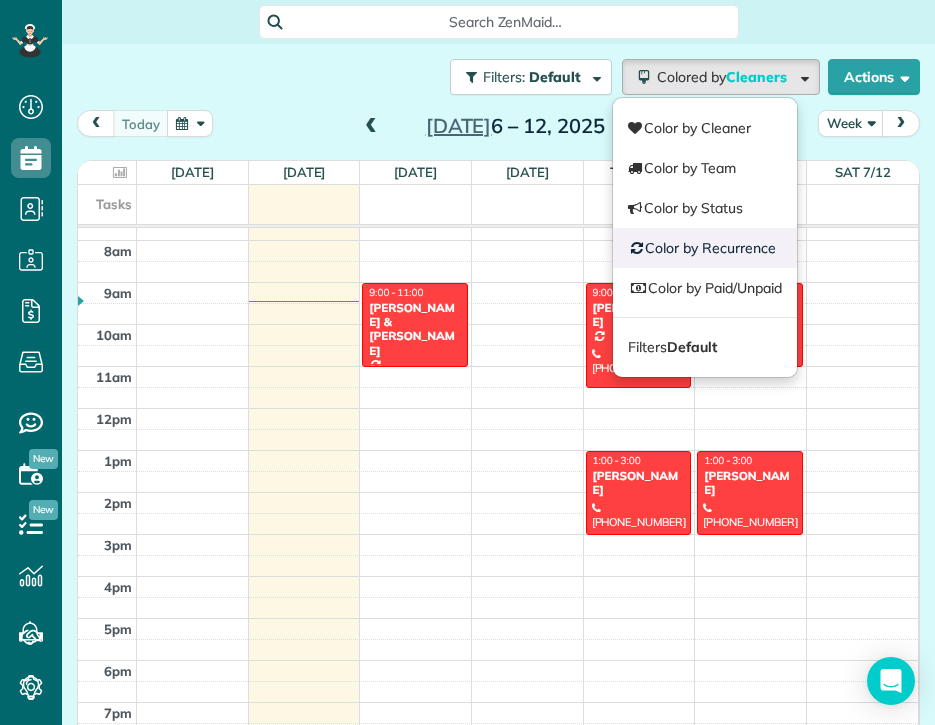 click on "Color by Recurrence" at bounding box center [705, 248] 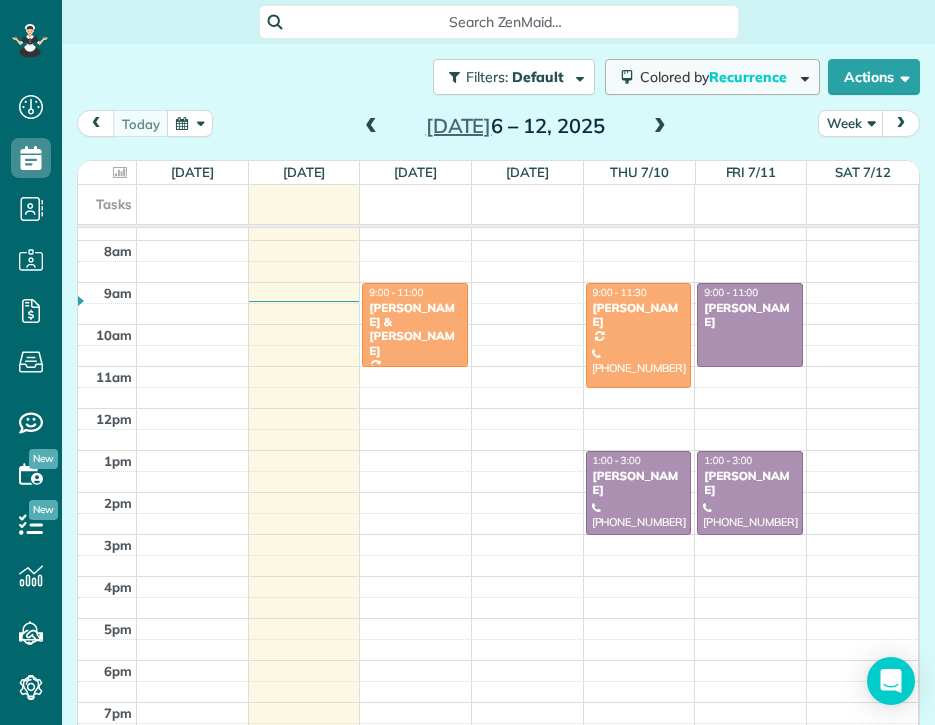 click on "Colored by  Recurrence" at bounding box center (717, 77) 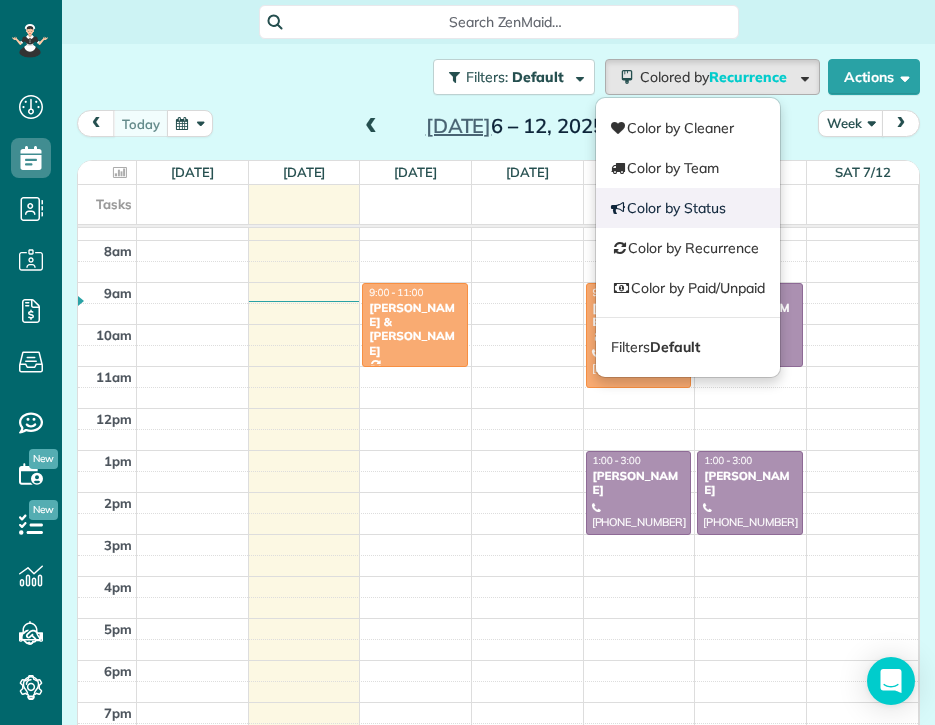 click on "Color by Status" at bounding box center (688, 208) 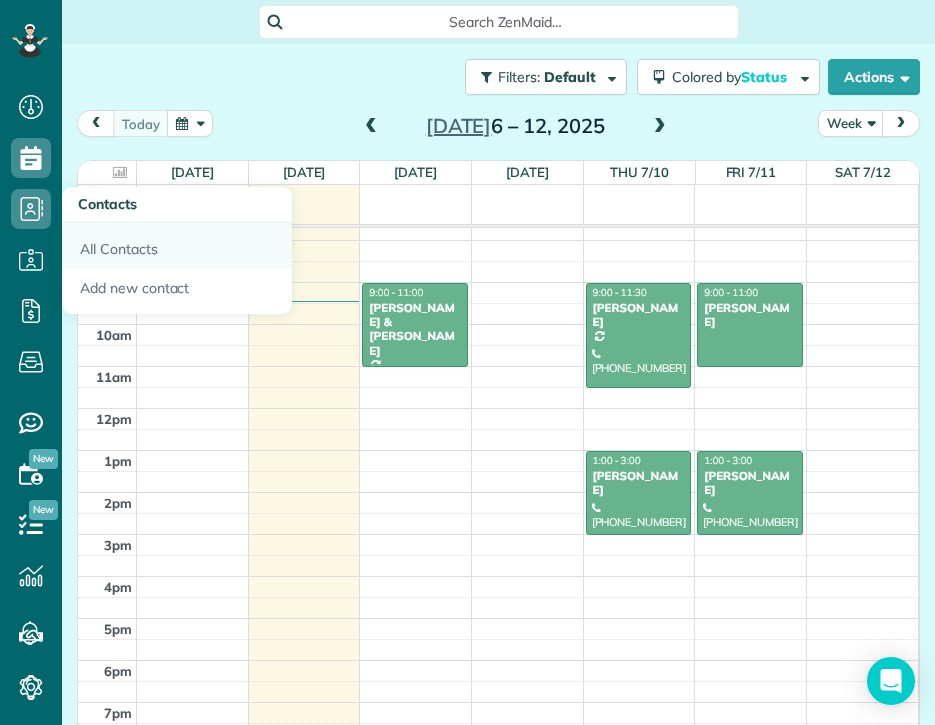 click on "All Contacts" at bounding box center (177, 246) 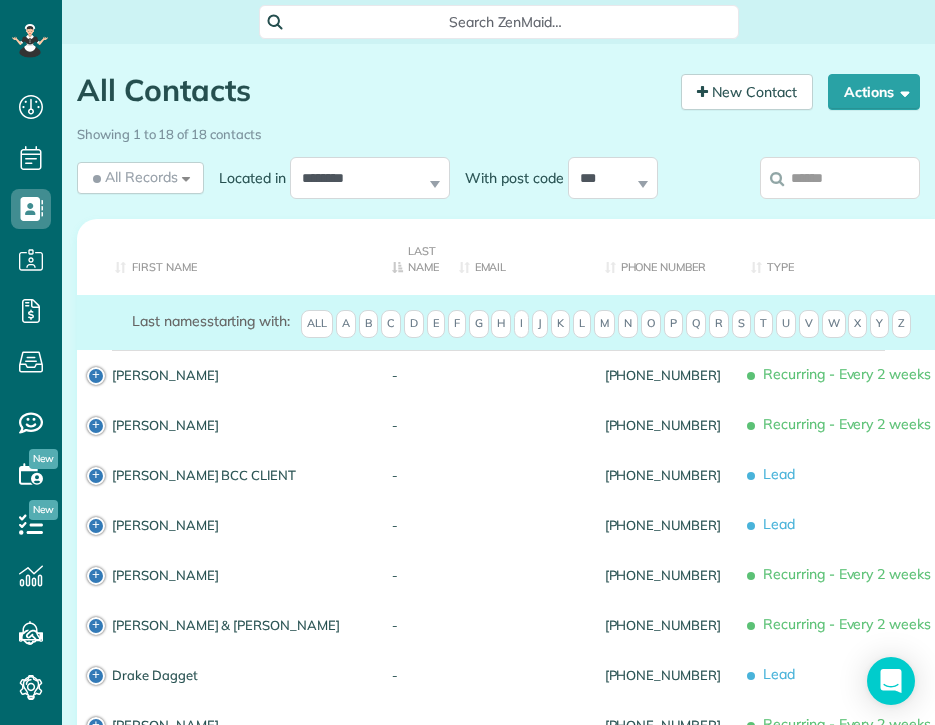 scroll, scrollTop: 0, scrollLeft: 0, axis: both 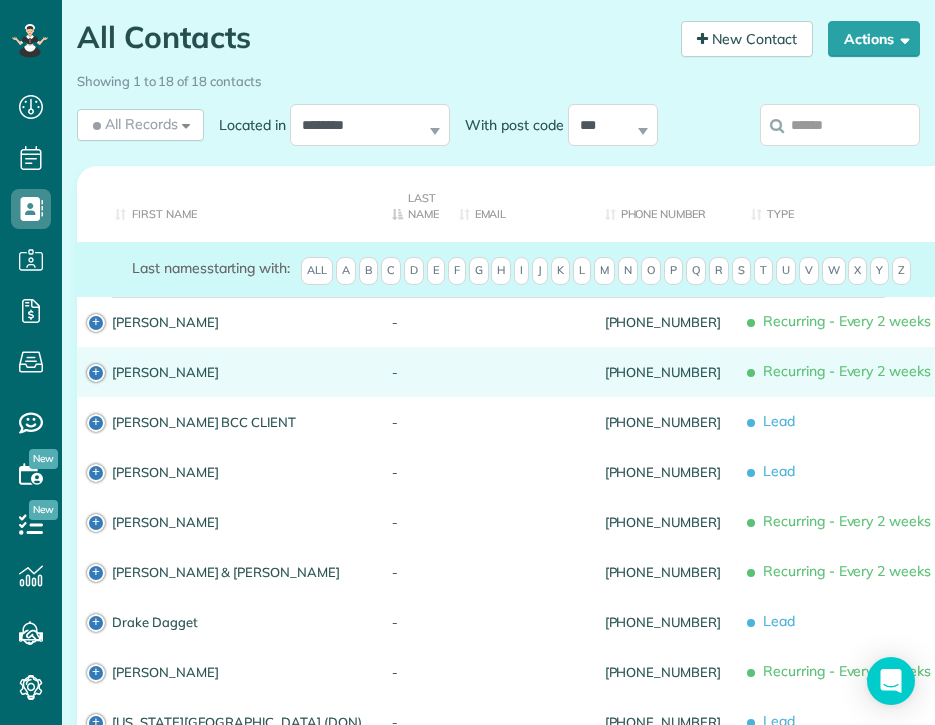 click on "[PERSON_NAME]" at bounding box center [237, 372] 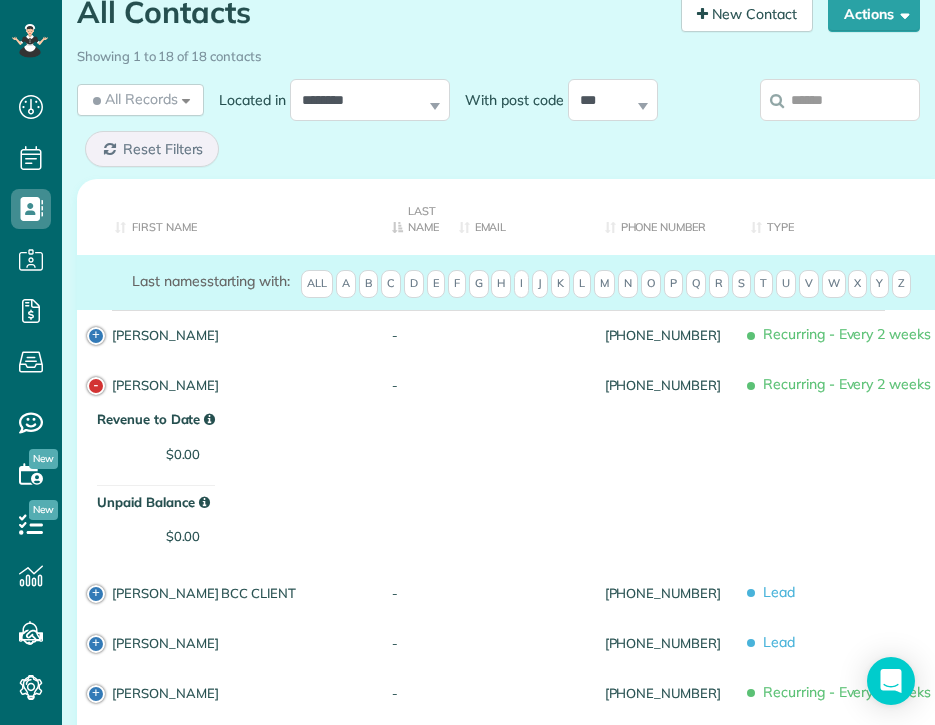 scroll, scrollTop: 79, scrollLeft: 0, axis: vertical 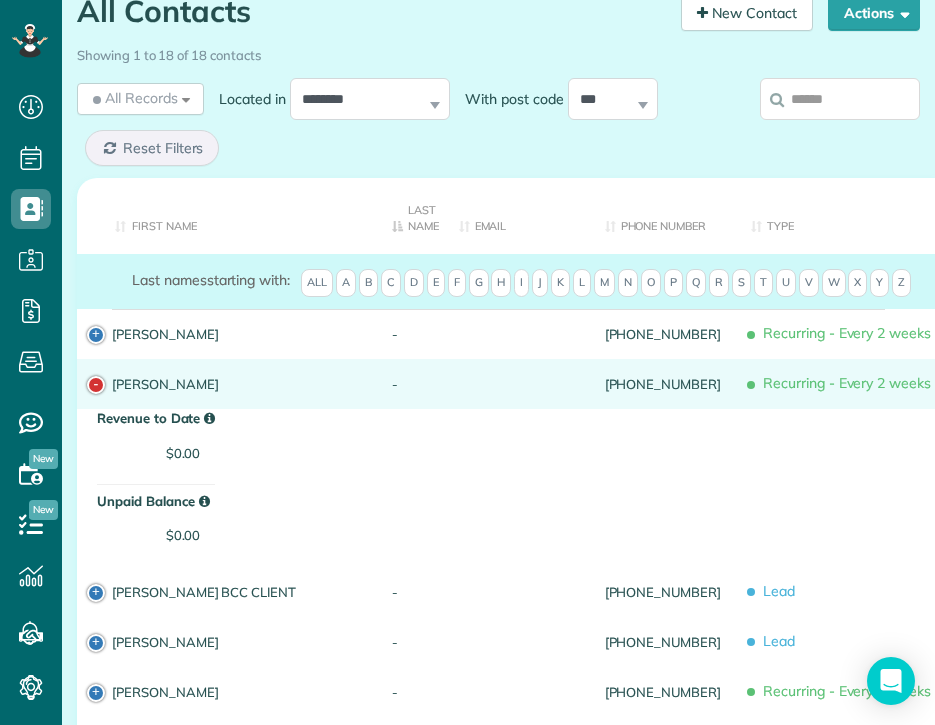 click on "Bob" at bounding box center [237, 384] 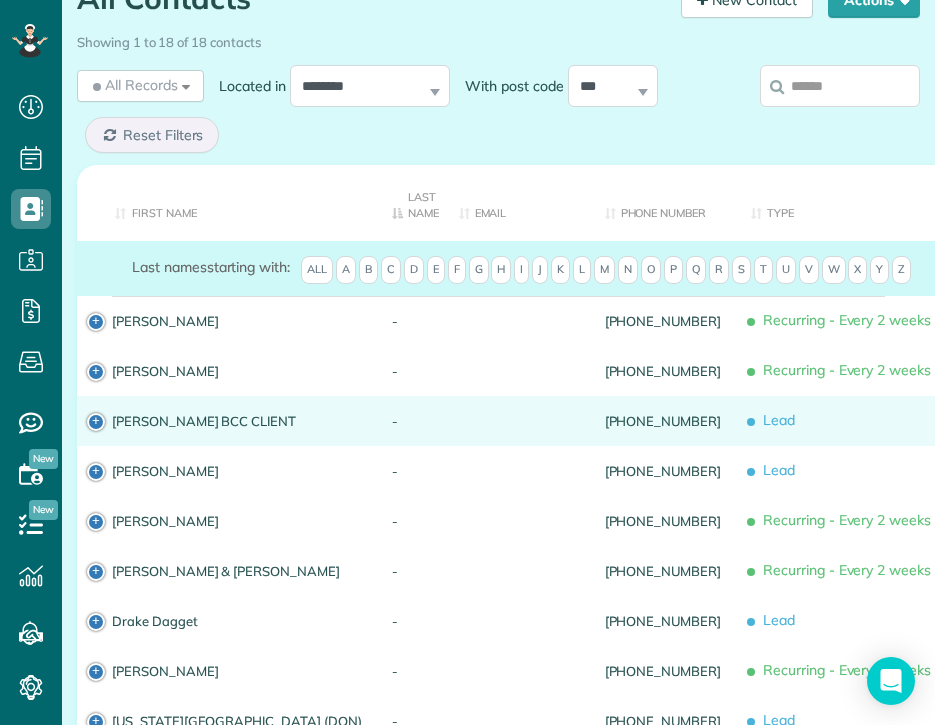 scroll, scrollTop: 99, scrollLeft: 0, axis: vertical 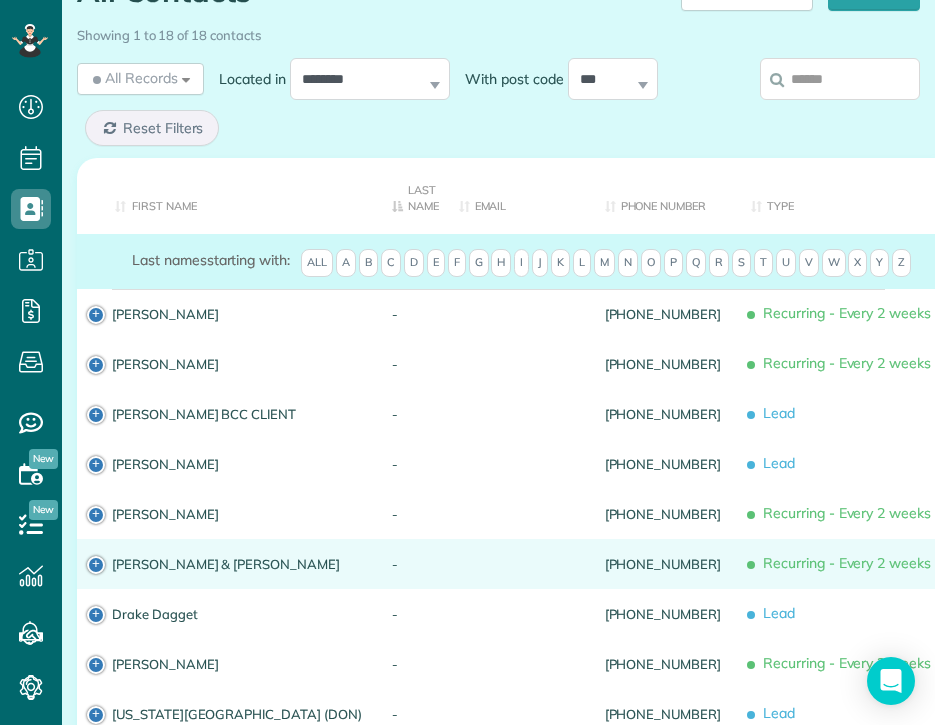 click on "[PERSON_NAME] & [PERSON_NAME]" at bounding box center (227, 564) 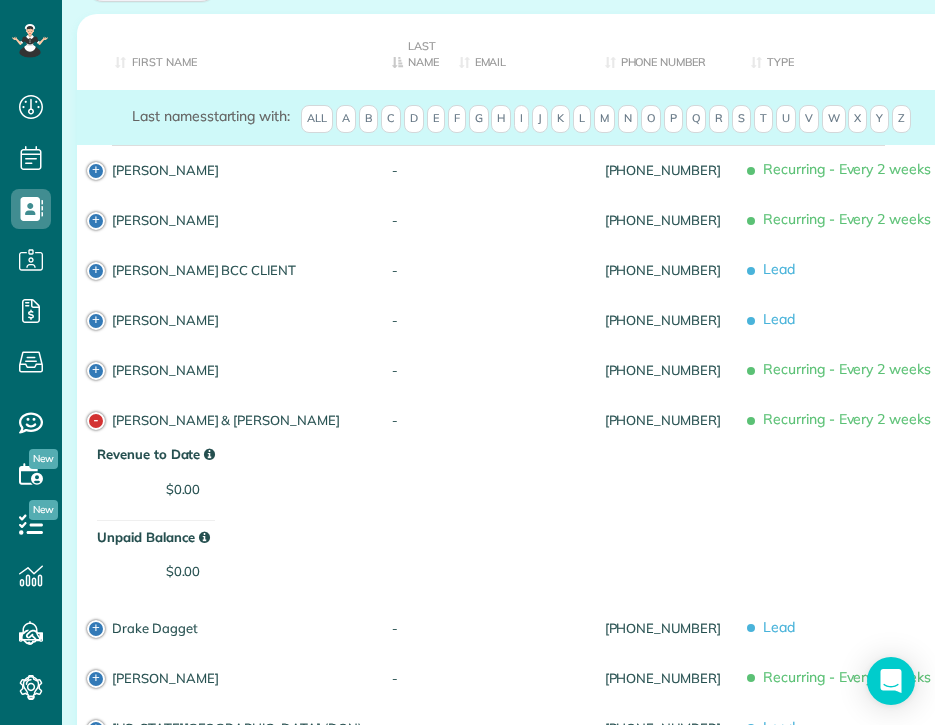 scroll, scrollTop: 269, scrollLeft: 0, axis: vertical 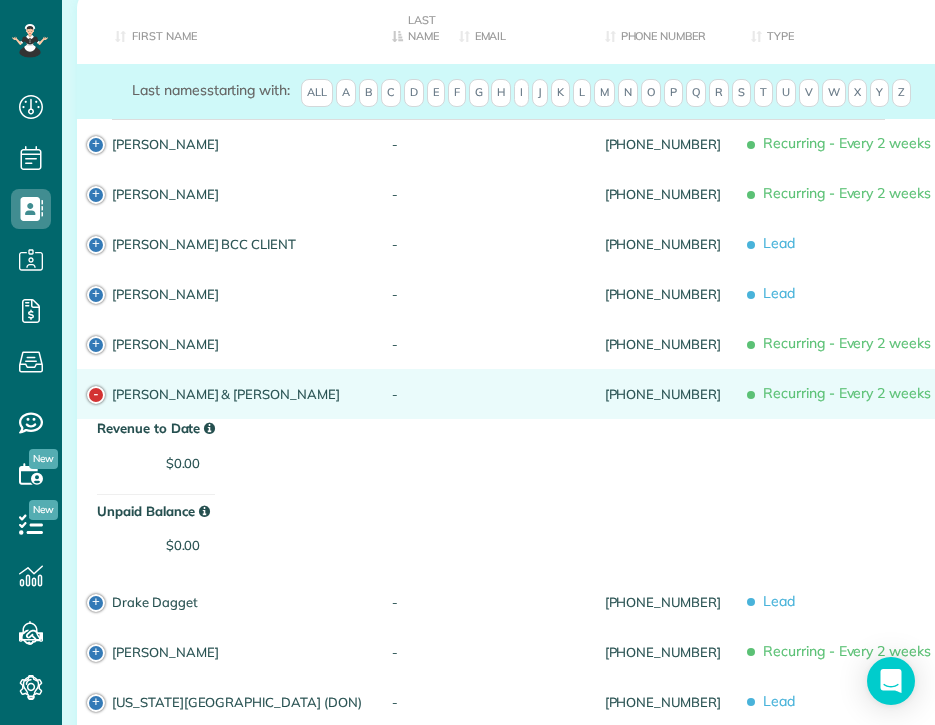 click on "[PERSON_NAME] & [PERSON_NAME]" at bounding box center (237, 394) 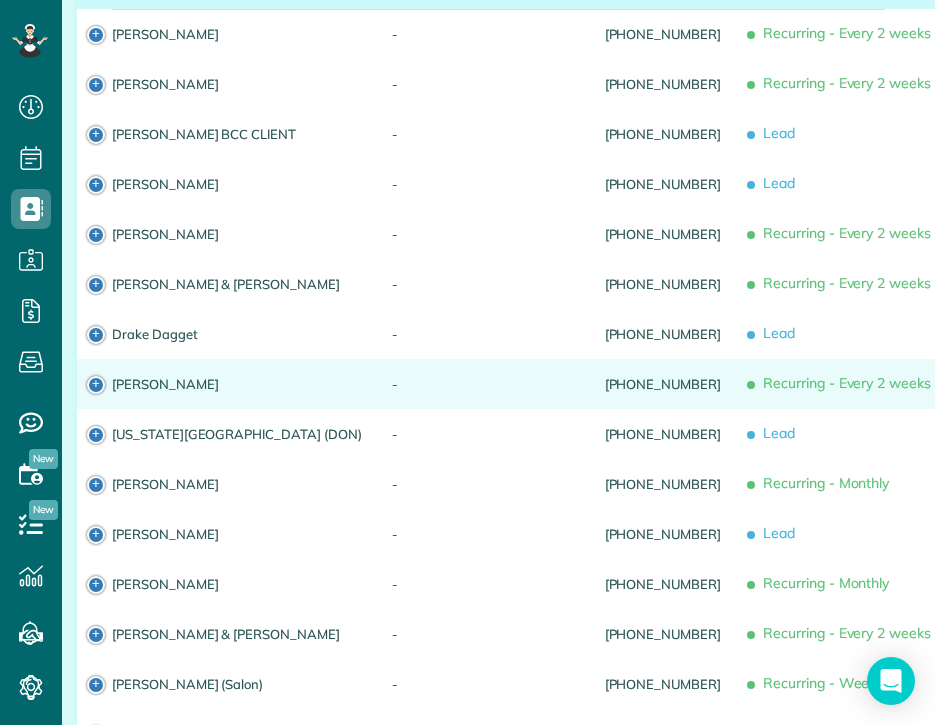 scroll, scrollTop: 413, scrollLeft: 0, axis: vertical 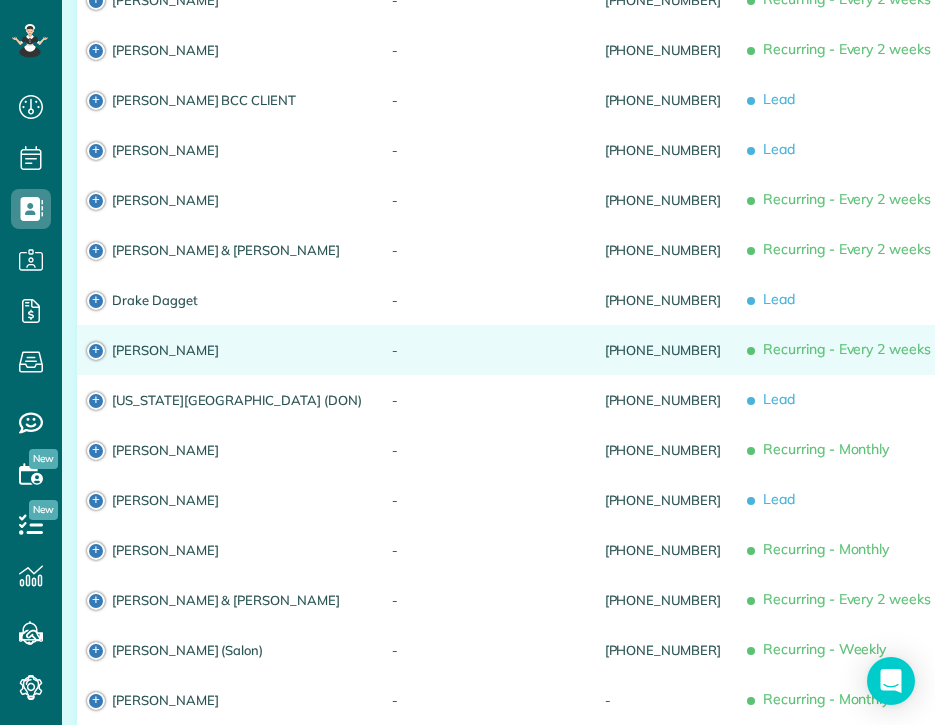 click on "[PERSON_NAME]" at bounding box center [237, 350] 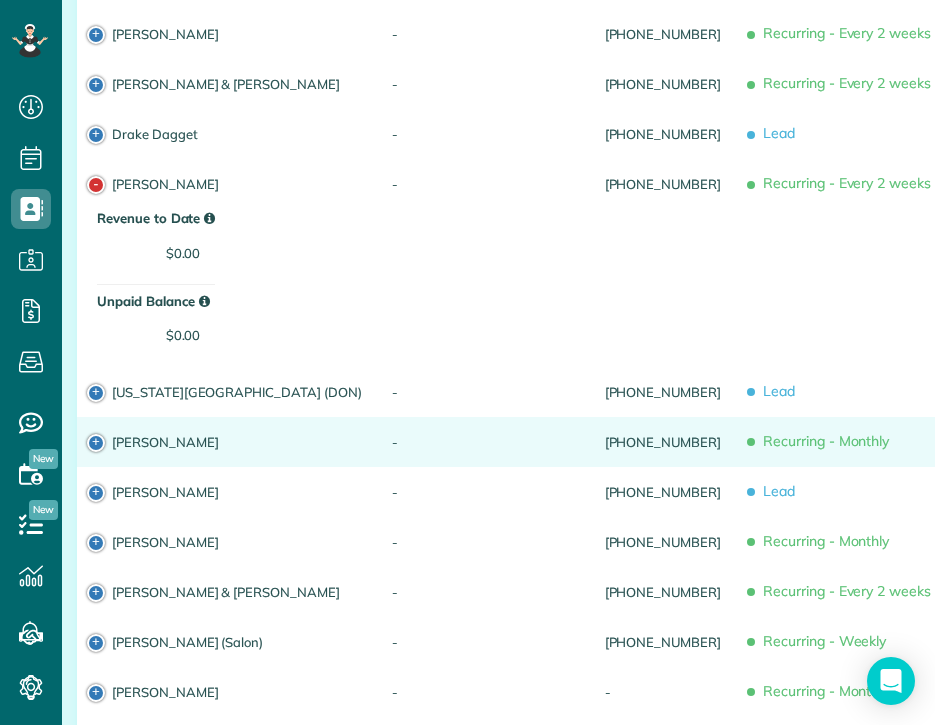 scroll, scrollTop: 594, scrollLeft: 0, axis: vertical 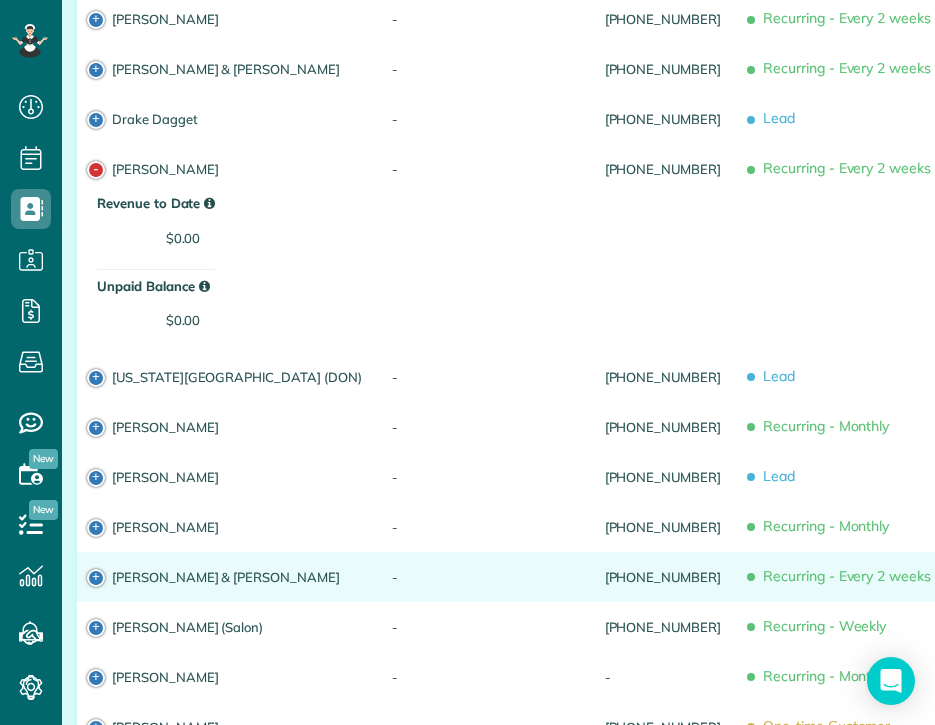 click on "Joyce & Jim Lesperance" at bounding box center [237, 577] 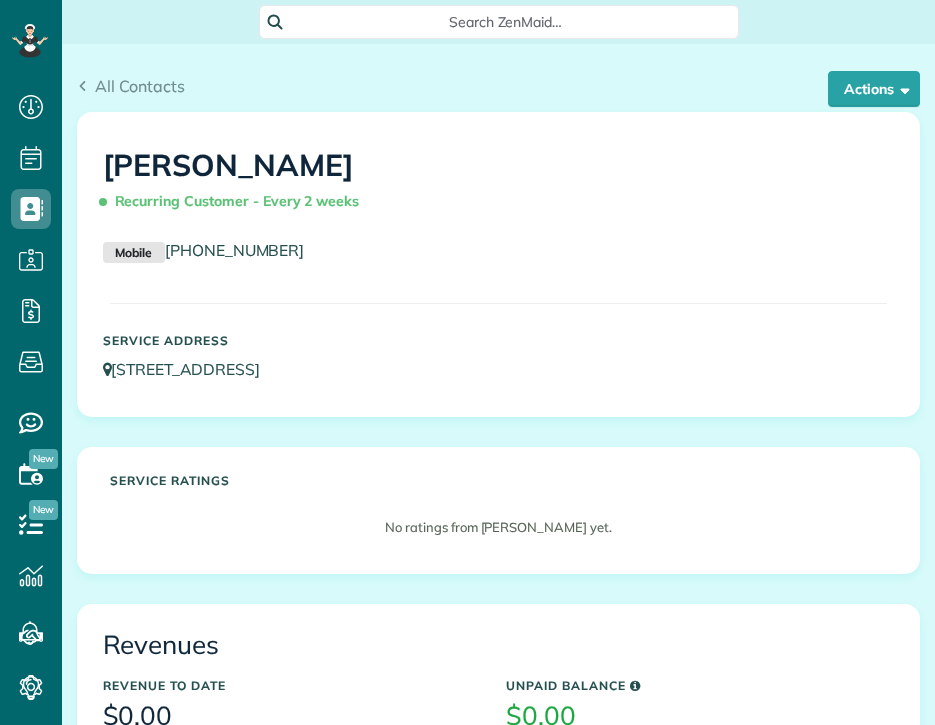 scroll, scrollTop: 0, scrollLeft: 0, axis: both 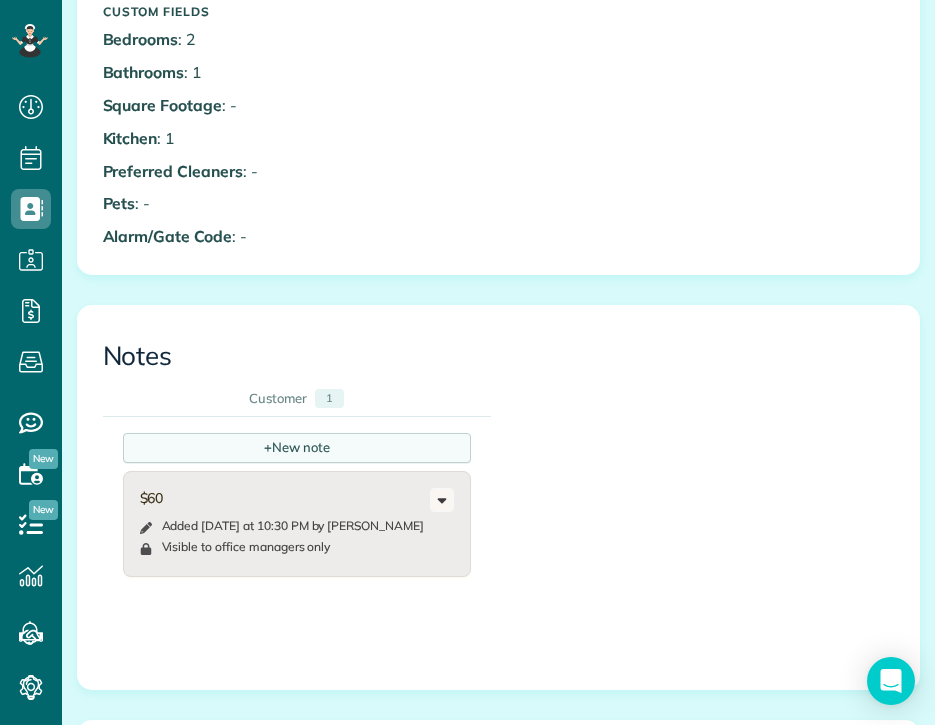 click on "+
New note" at bounding box center [297, 448] 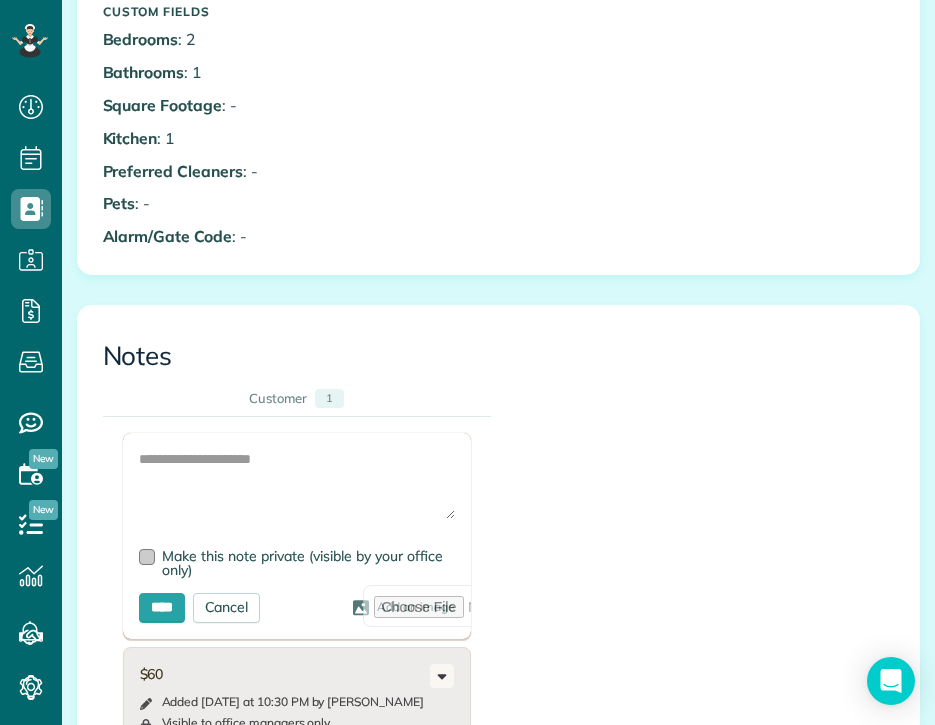 click at bounding box center [147, 557] 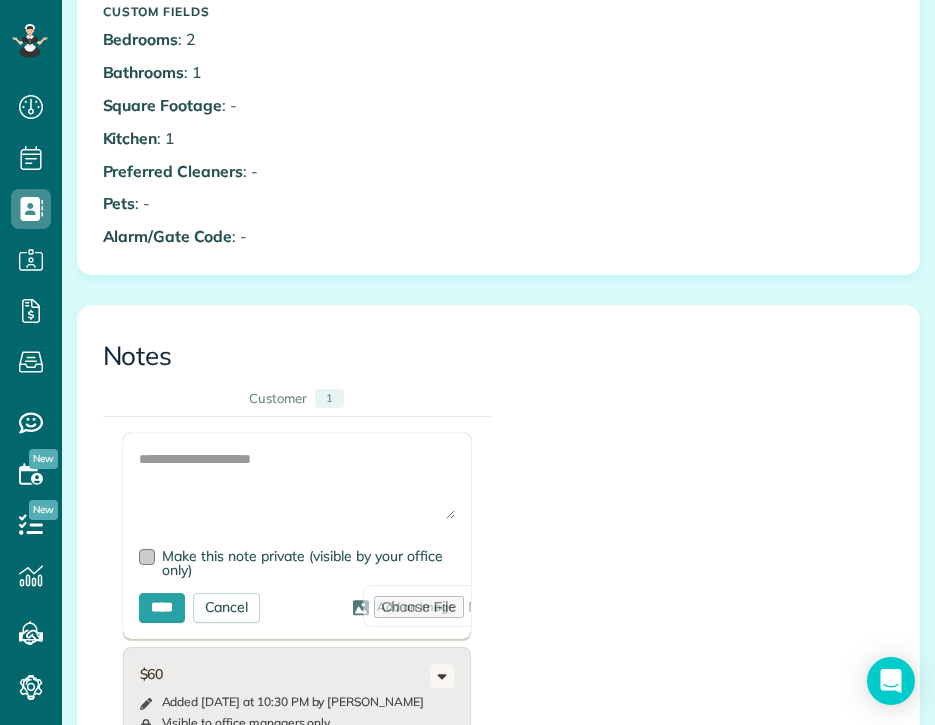 click at bounding box center [147, 557] 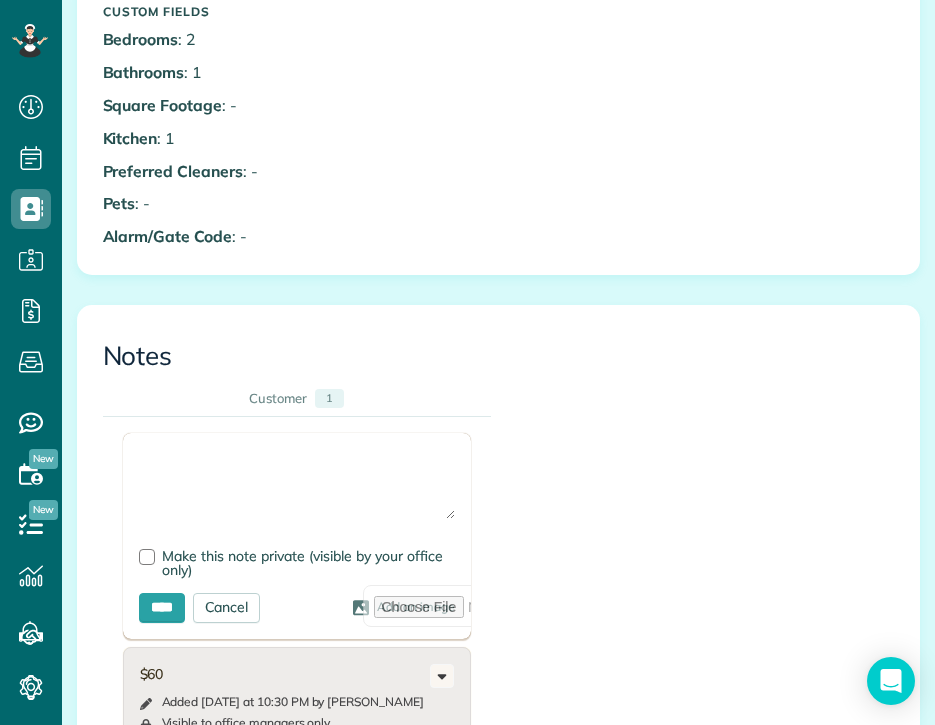 click at bounding box center [297, 484] 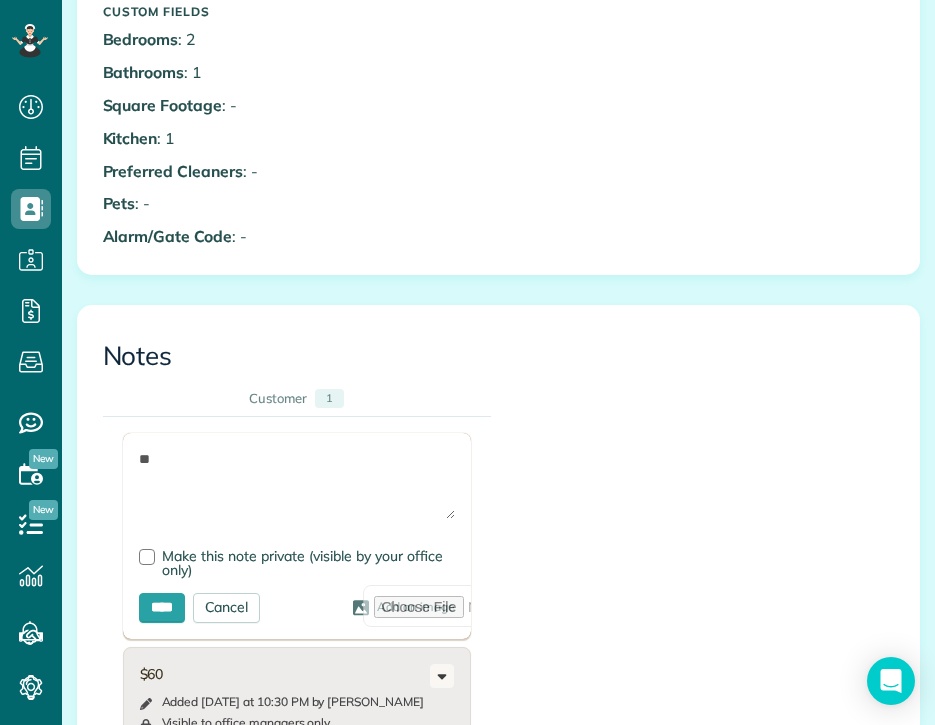 type on "*" 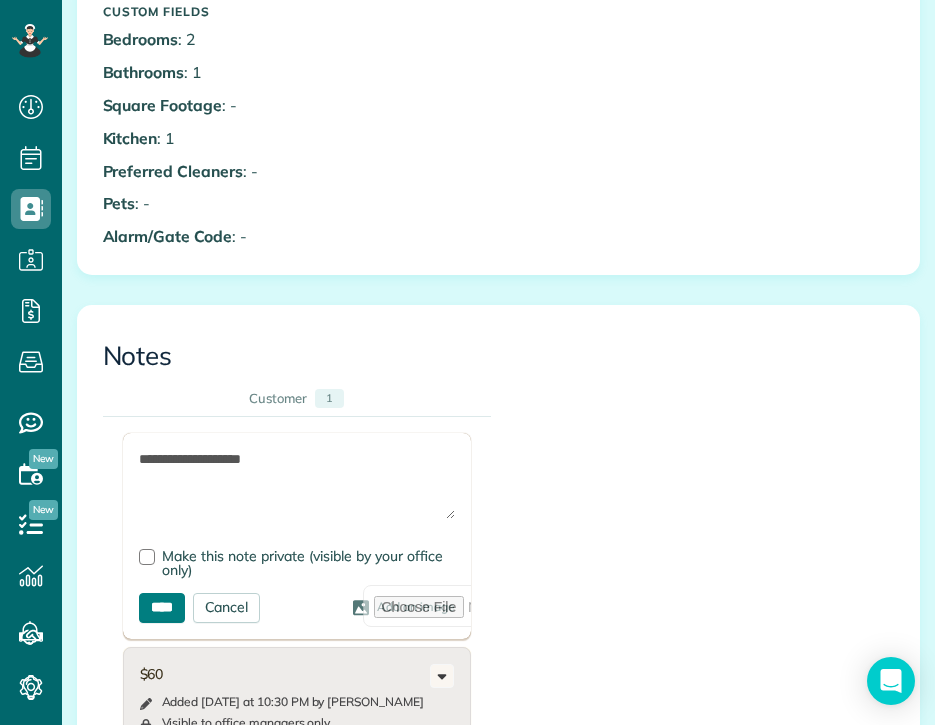 type on "**********" 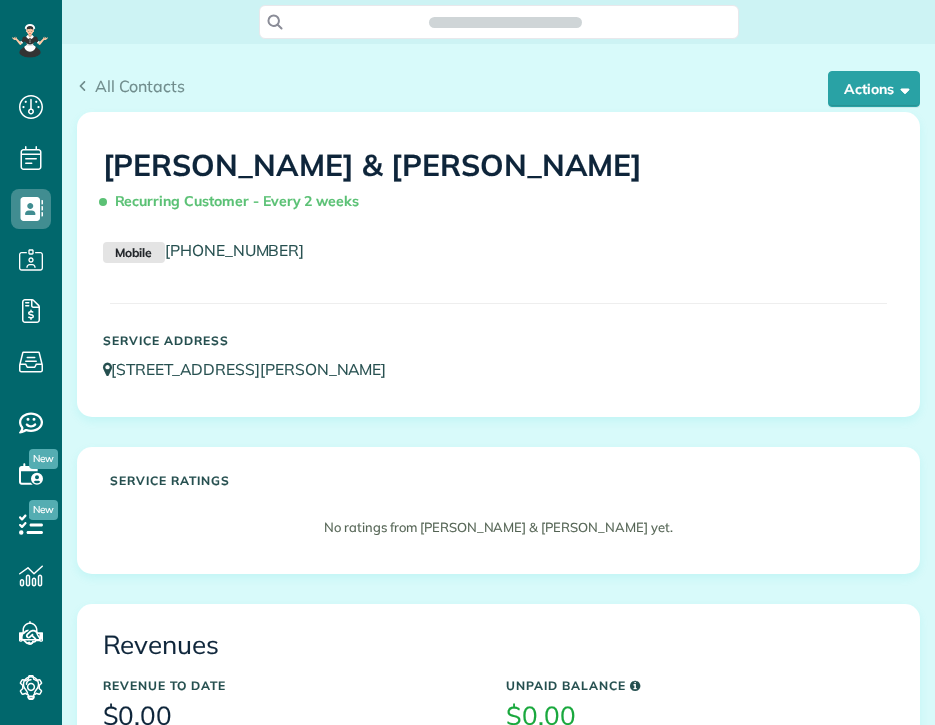 scroll, scrollTop: 0, scrollLeft: 0, axis: both 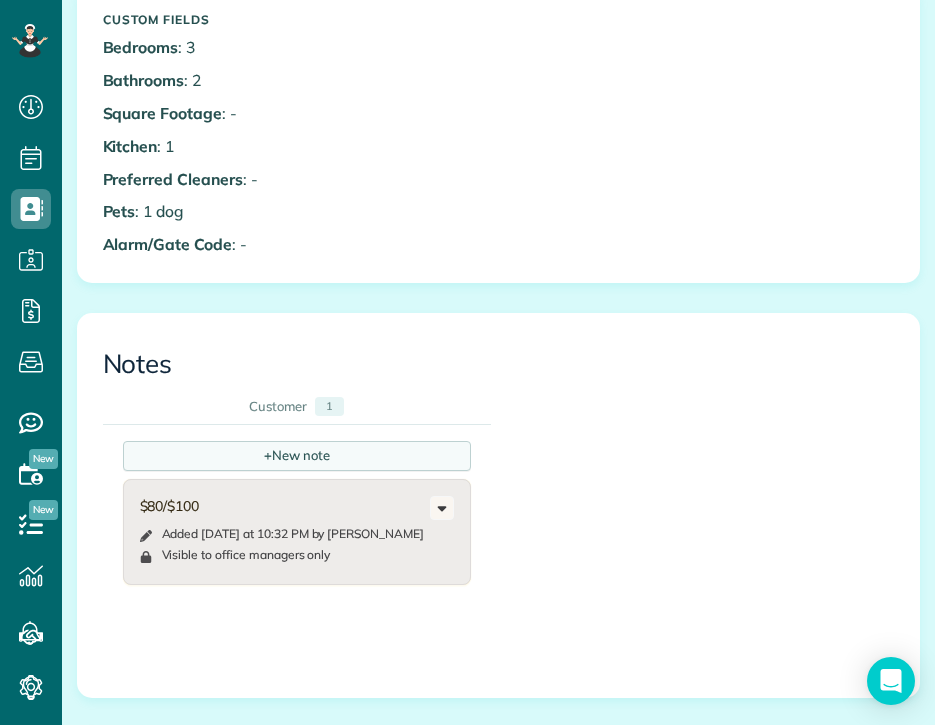 click on "+
New note" at bounding box center [297, 456] 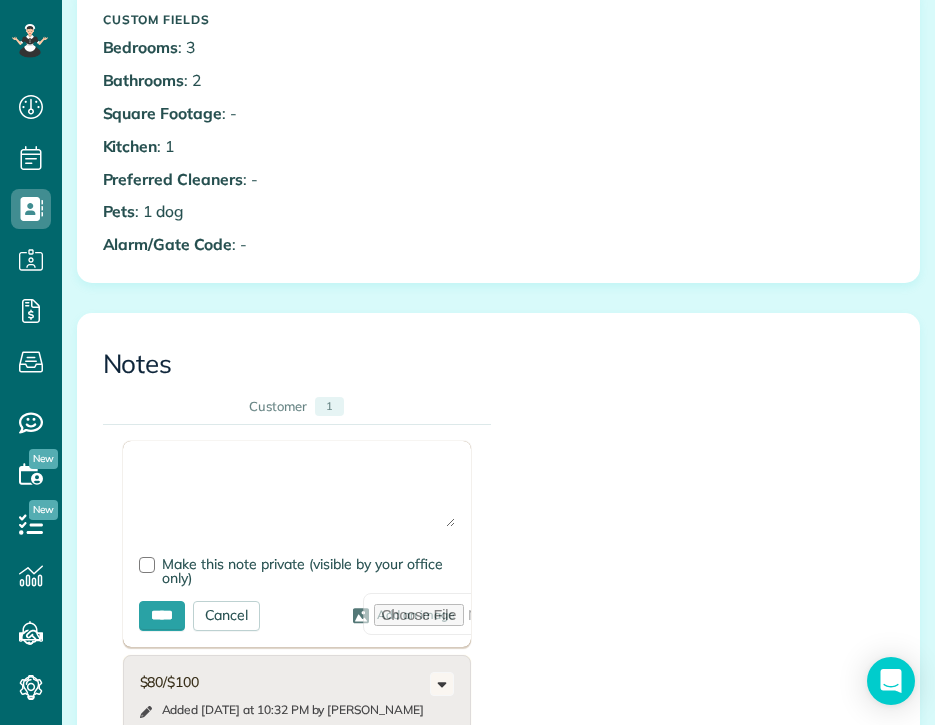 click at bounding box center [297, 492] 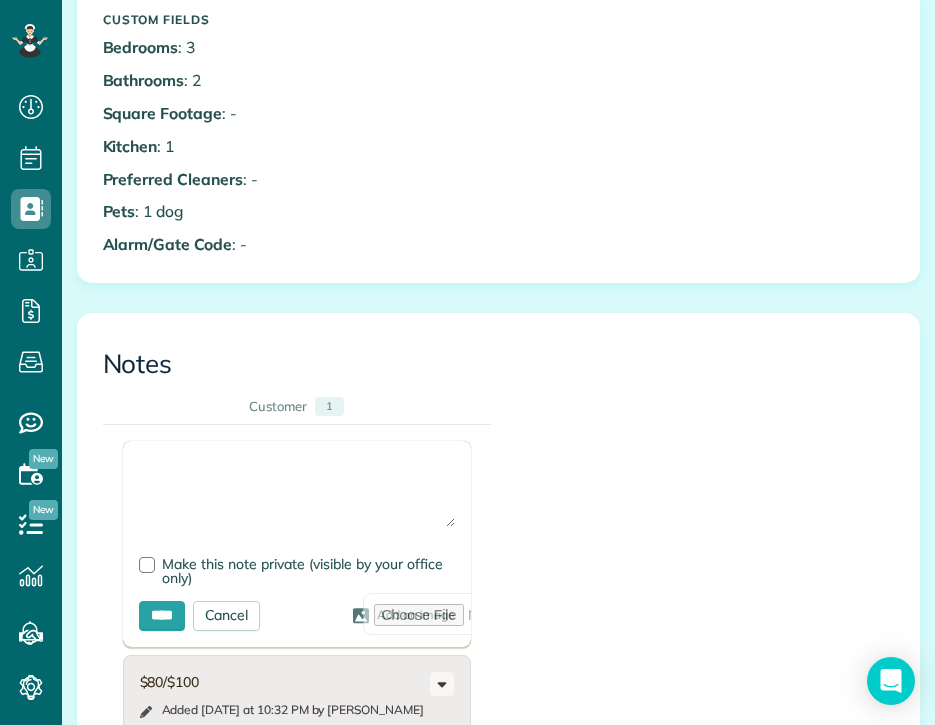 type on "*" 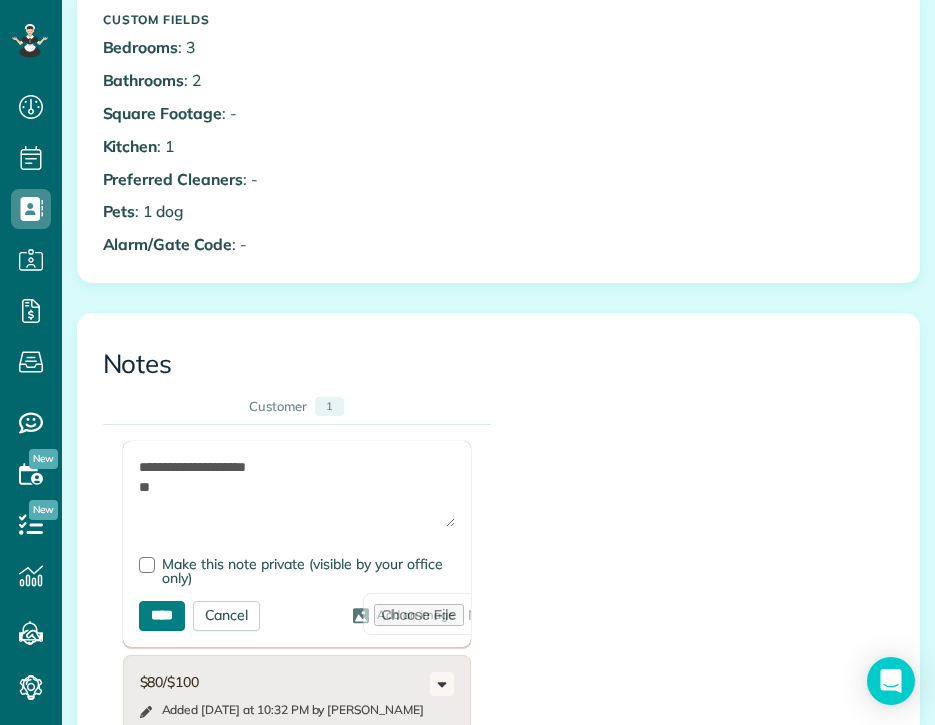 type on "**********" 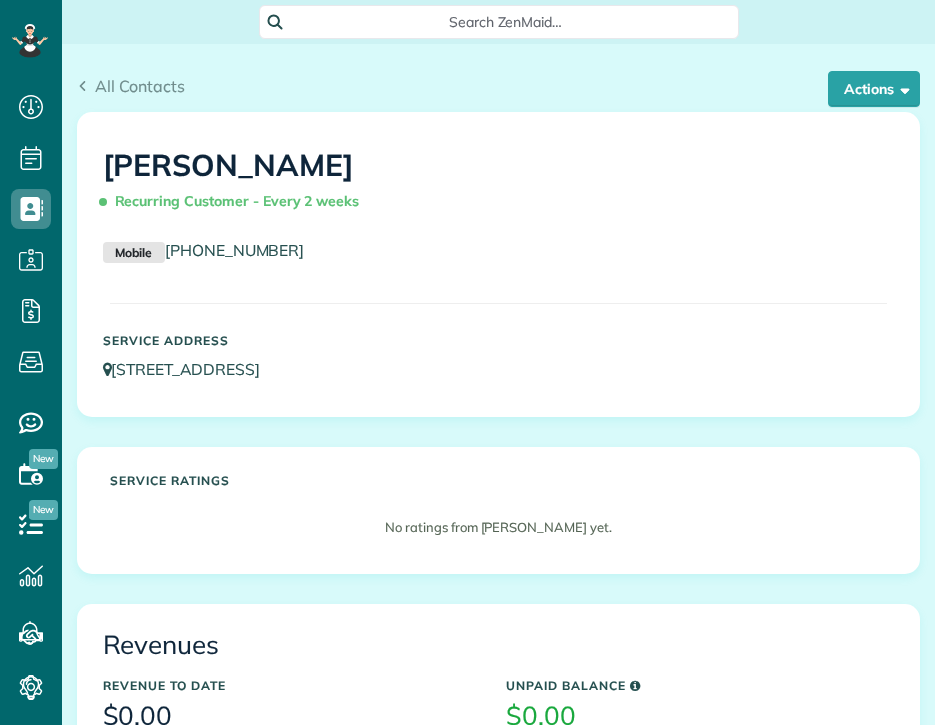 scroll, scrollTop: 0, scrollLeft: 0, axis: both 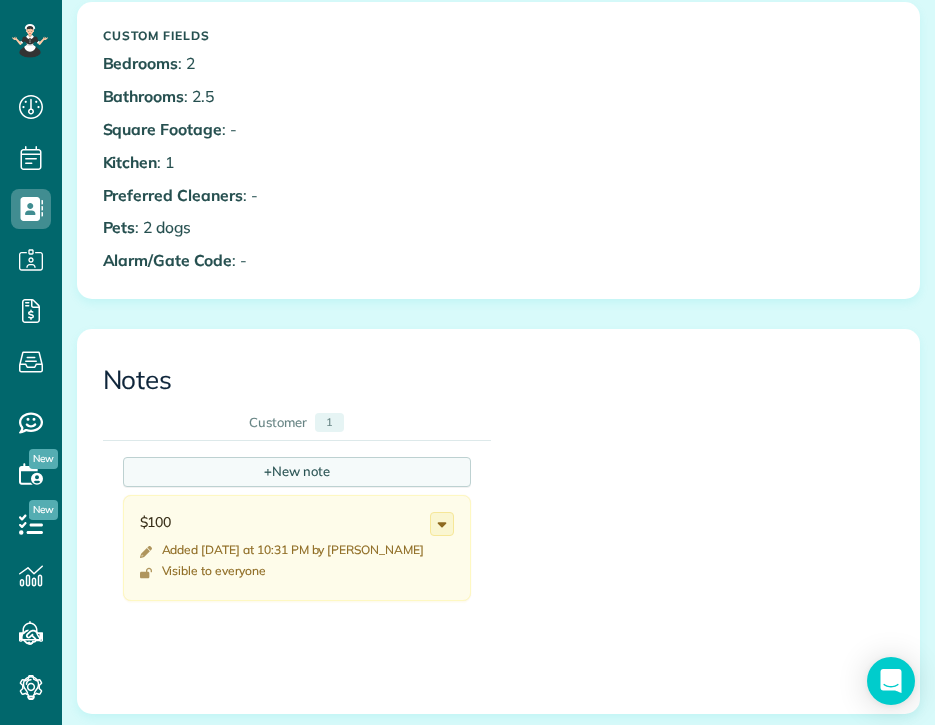click on "+
New note" at bounding box center [297, 472] 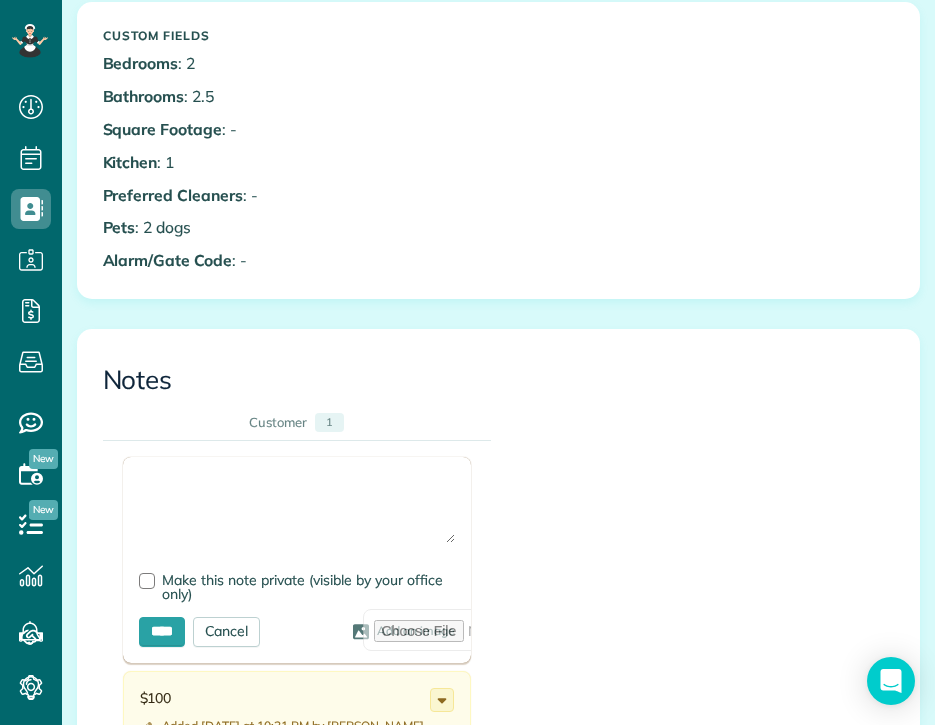 click at bounding box center [297, 508] 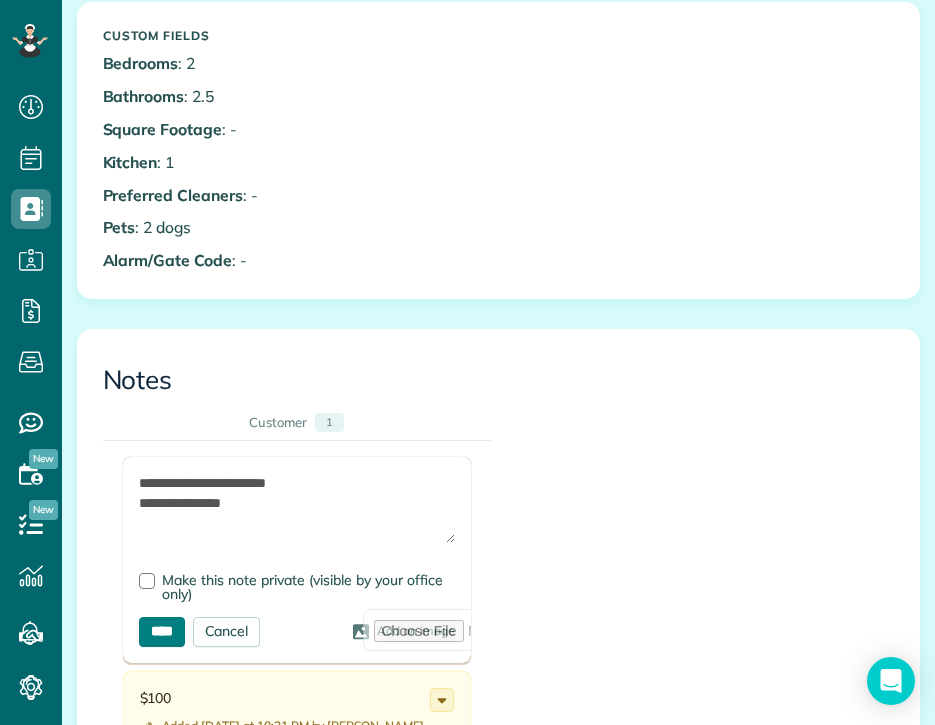 type on "**********" 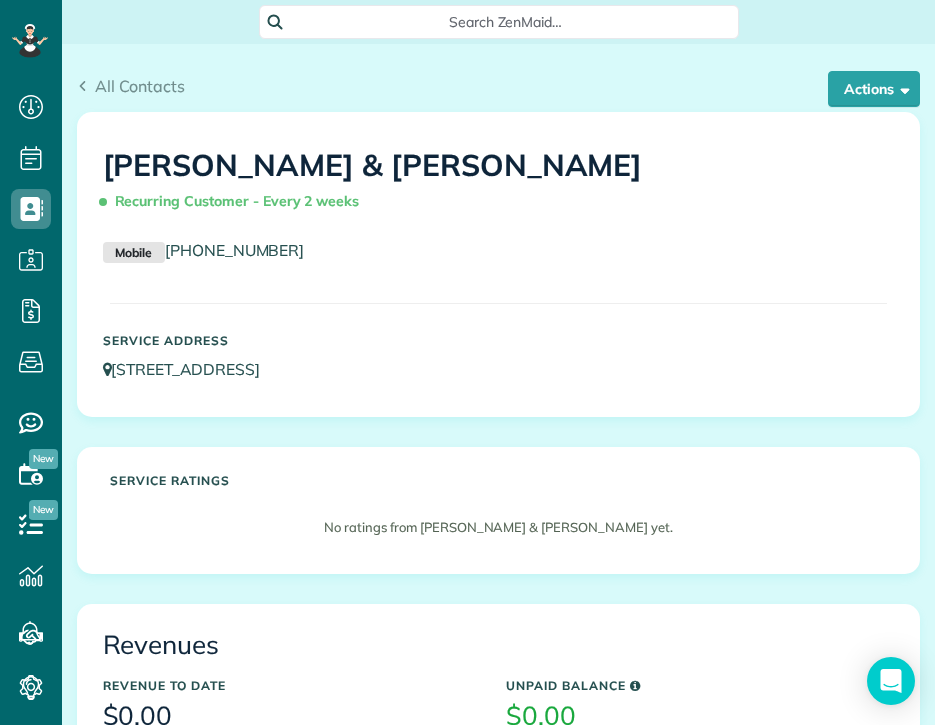 scroll, scrollTop: 0, scrollLeft: 0, axis: both 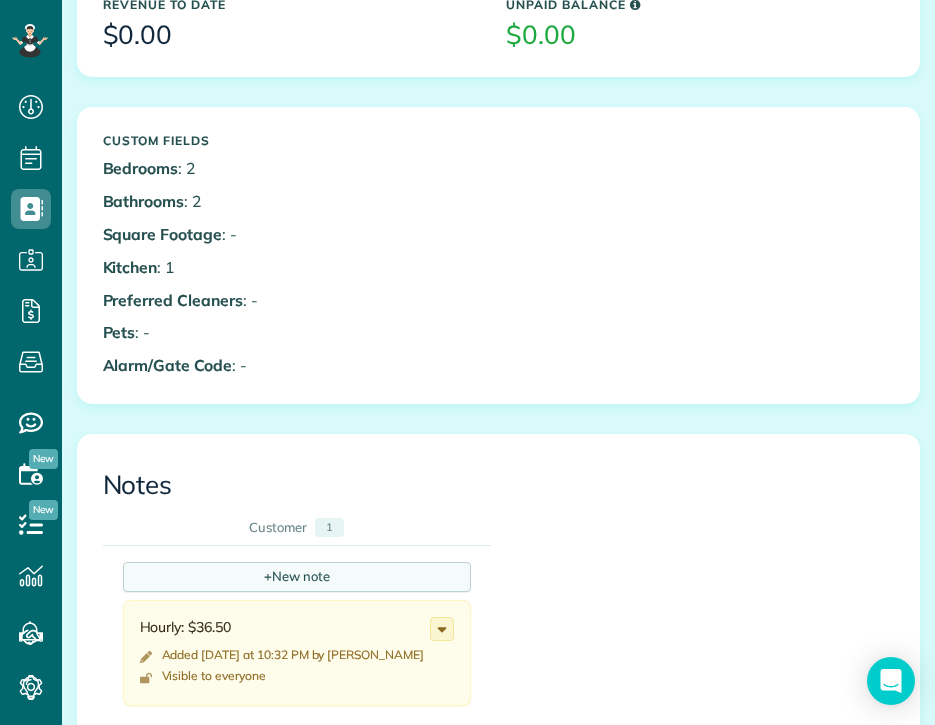 click on "+
New note" at bounding box center [297, 577] 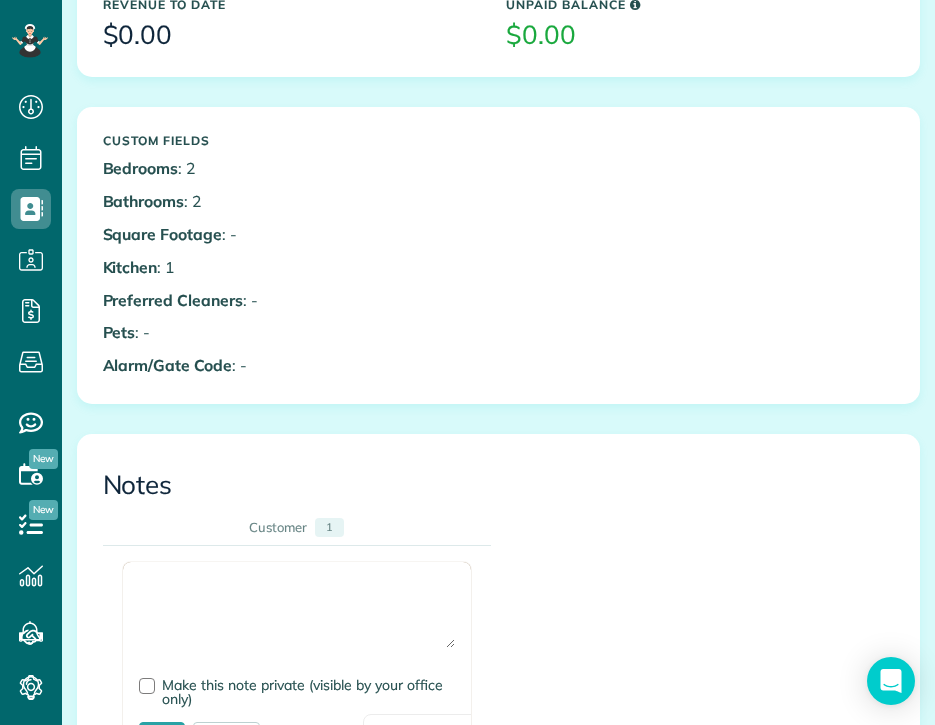 click at bounding box center [297, 613] 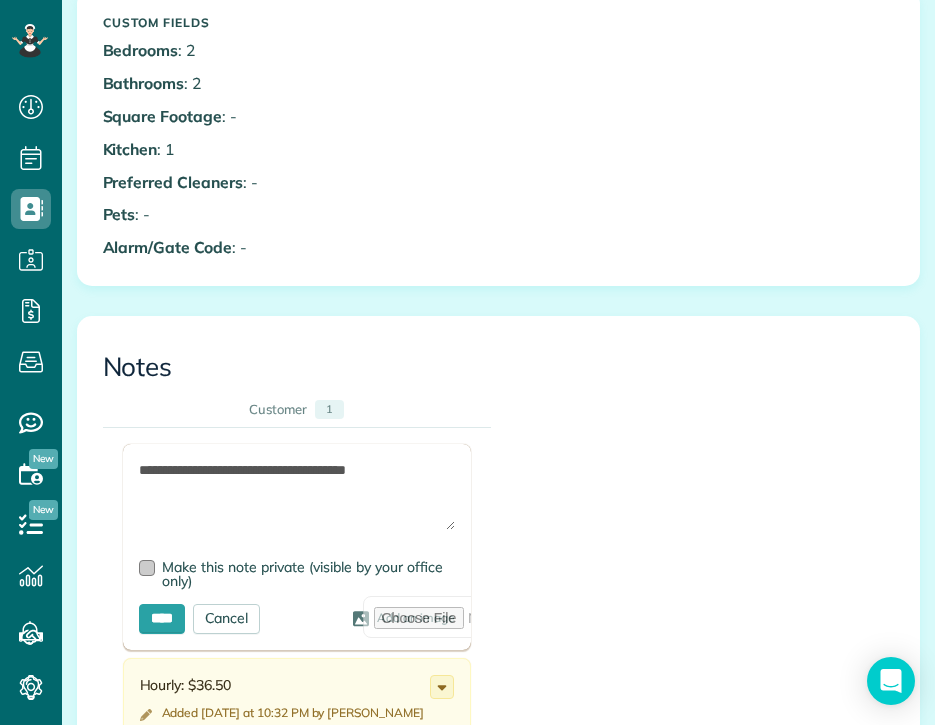 scroll, scrollTop: 817, scrollLeft: 0, axis: vertical 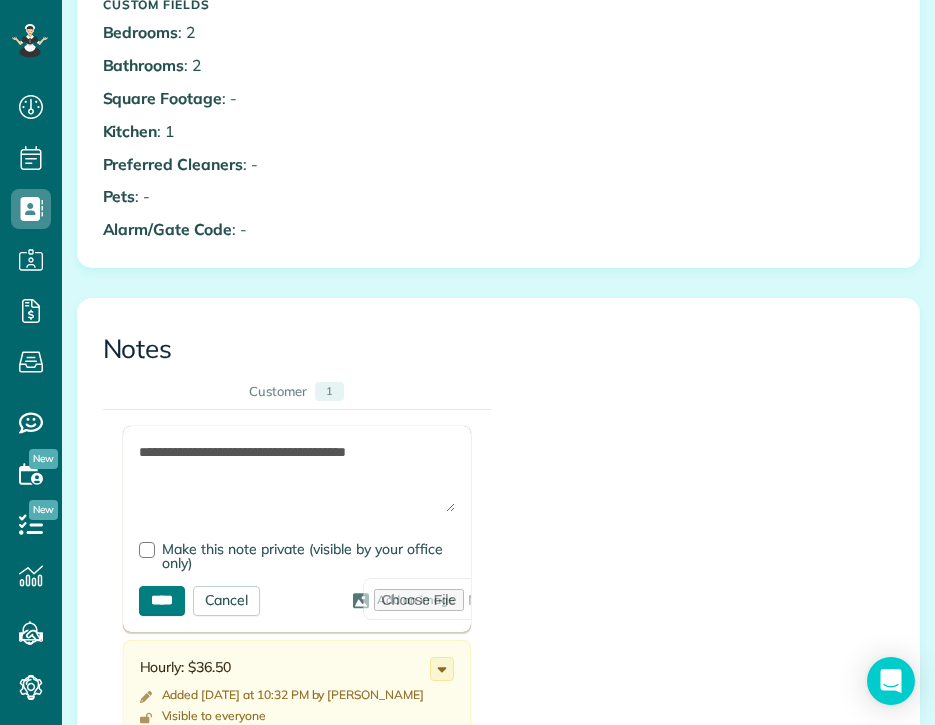 type on "**********" 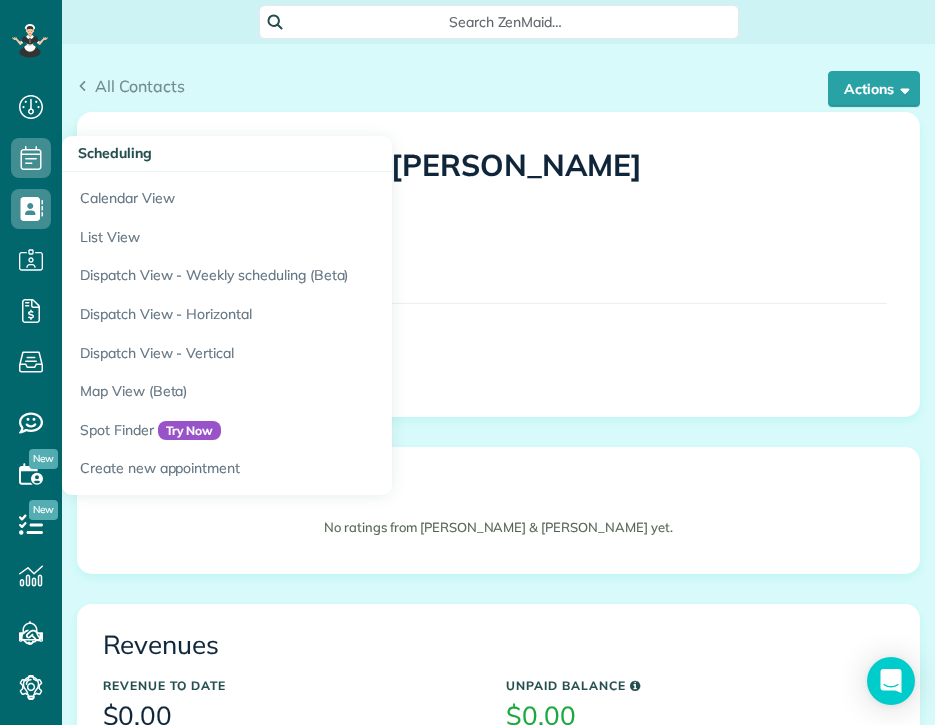 scroll, scrollTop: 0, scrollLeft: 0, axis: both 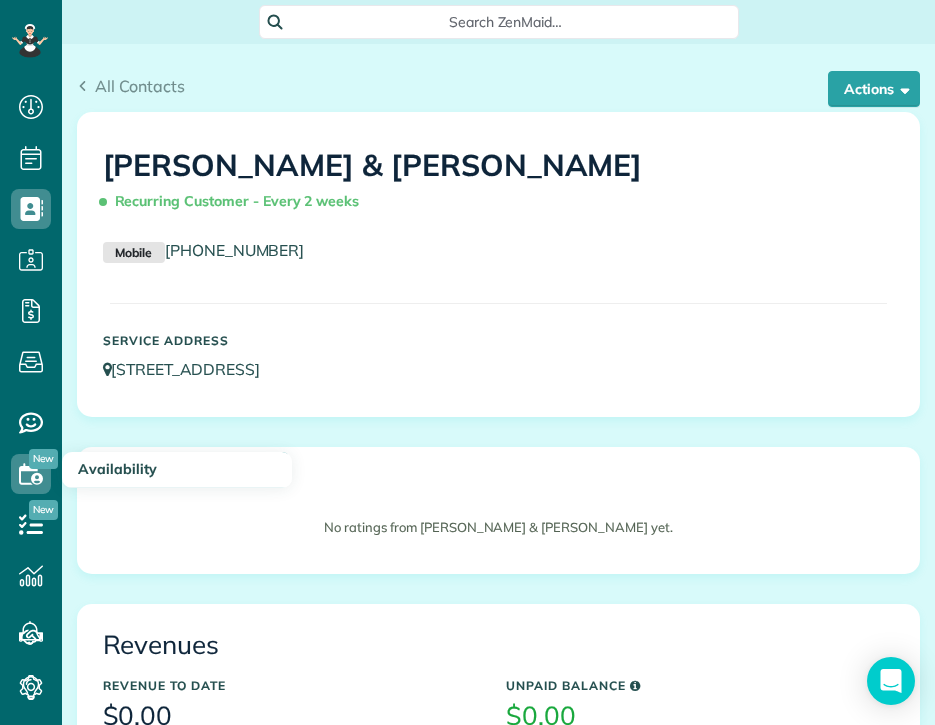 click 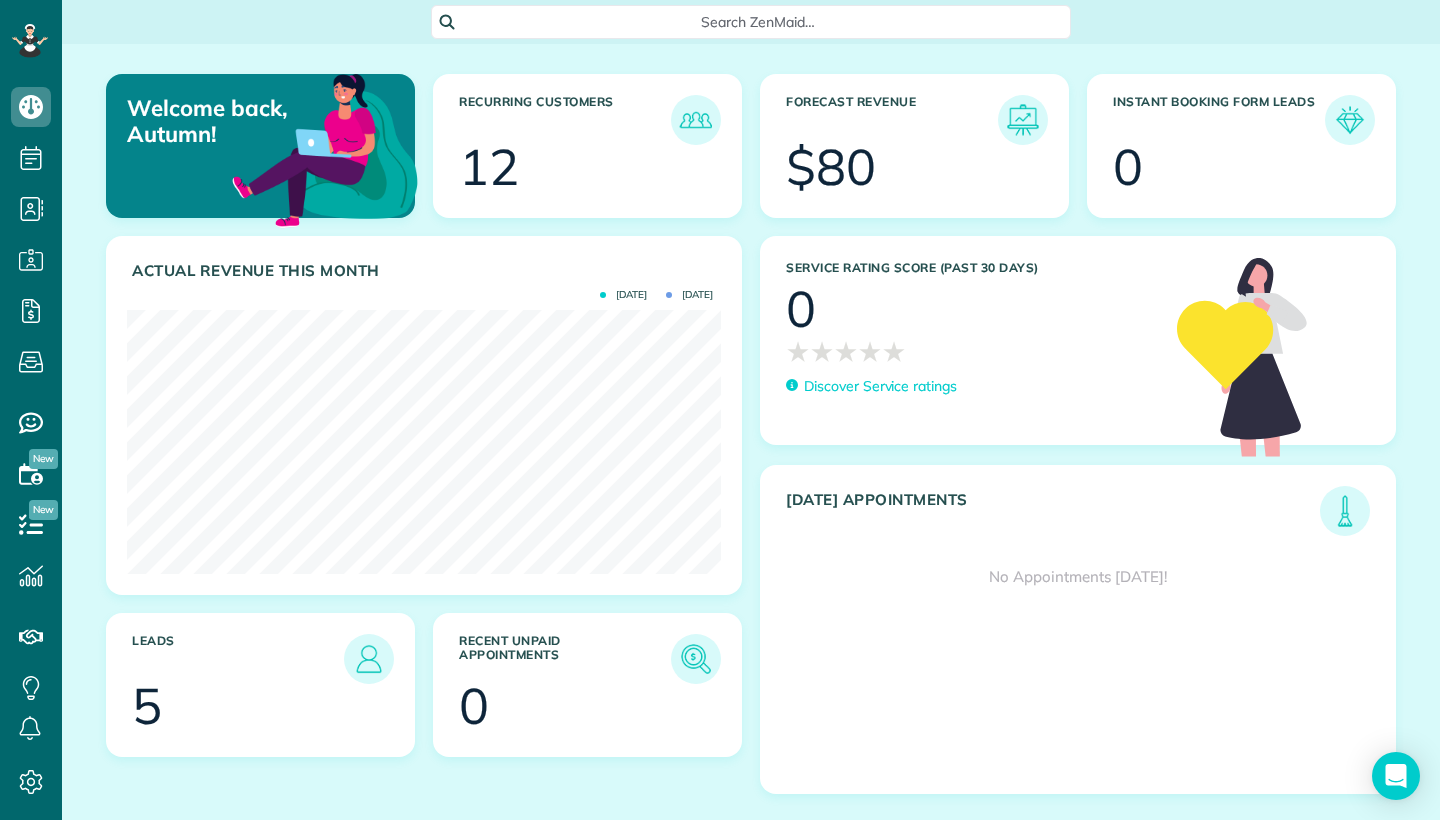 scroll, scrollTop: 0, scrollLeft: 0, axis: both 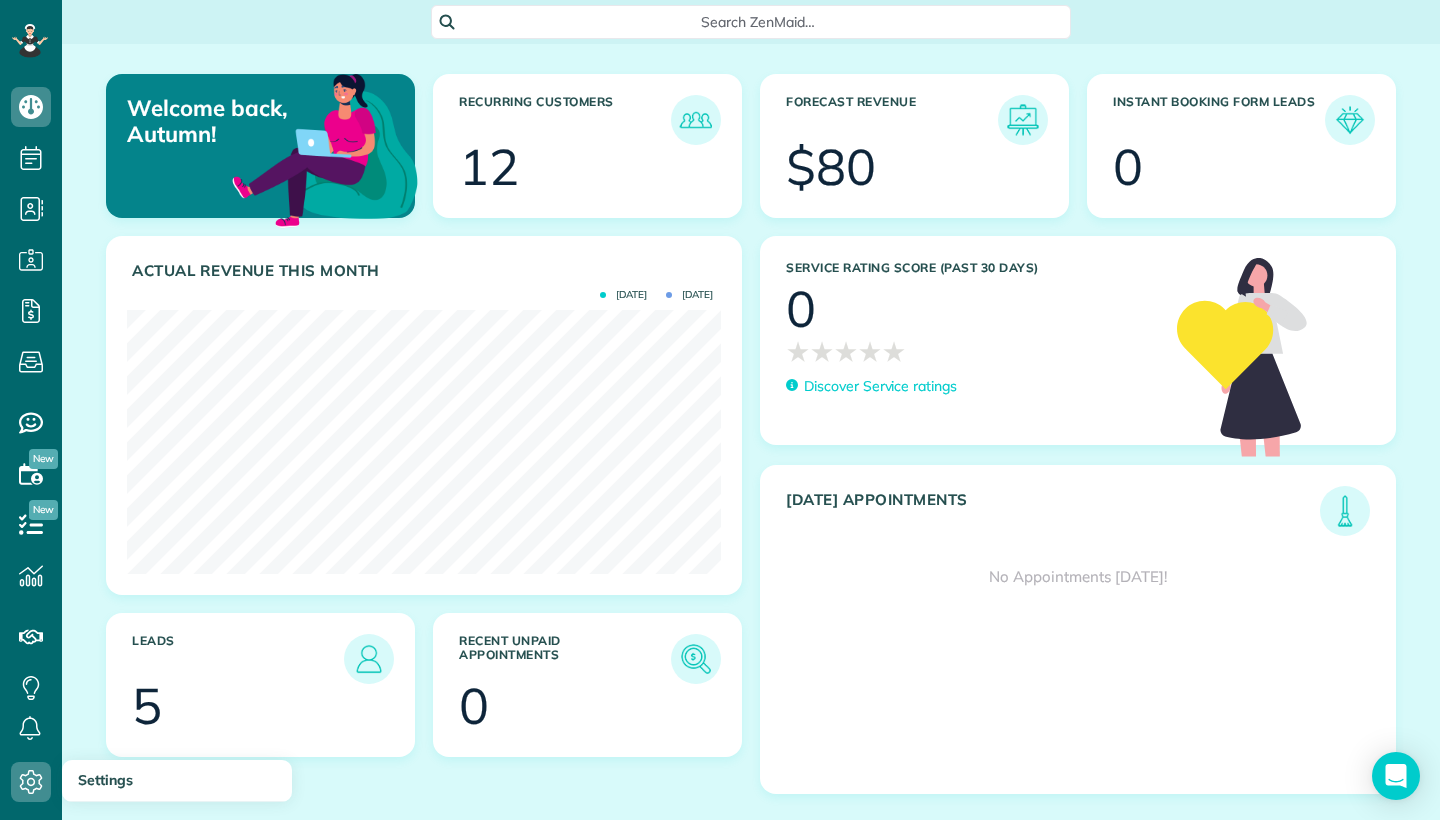 click 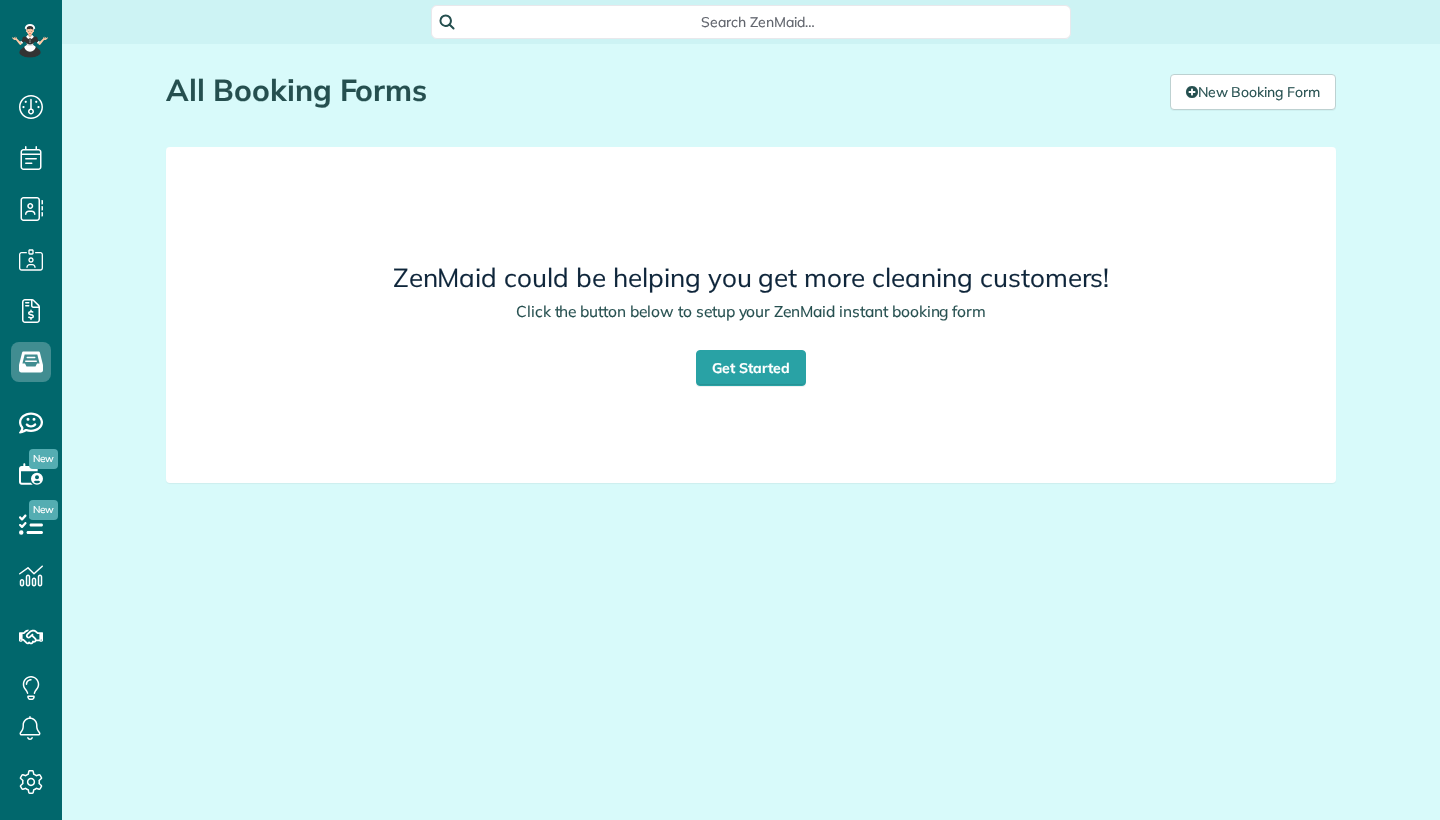 scroll, scrollTop: 0, scrollLeft: 0, axis: both 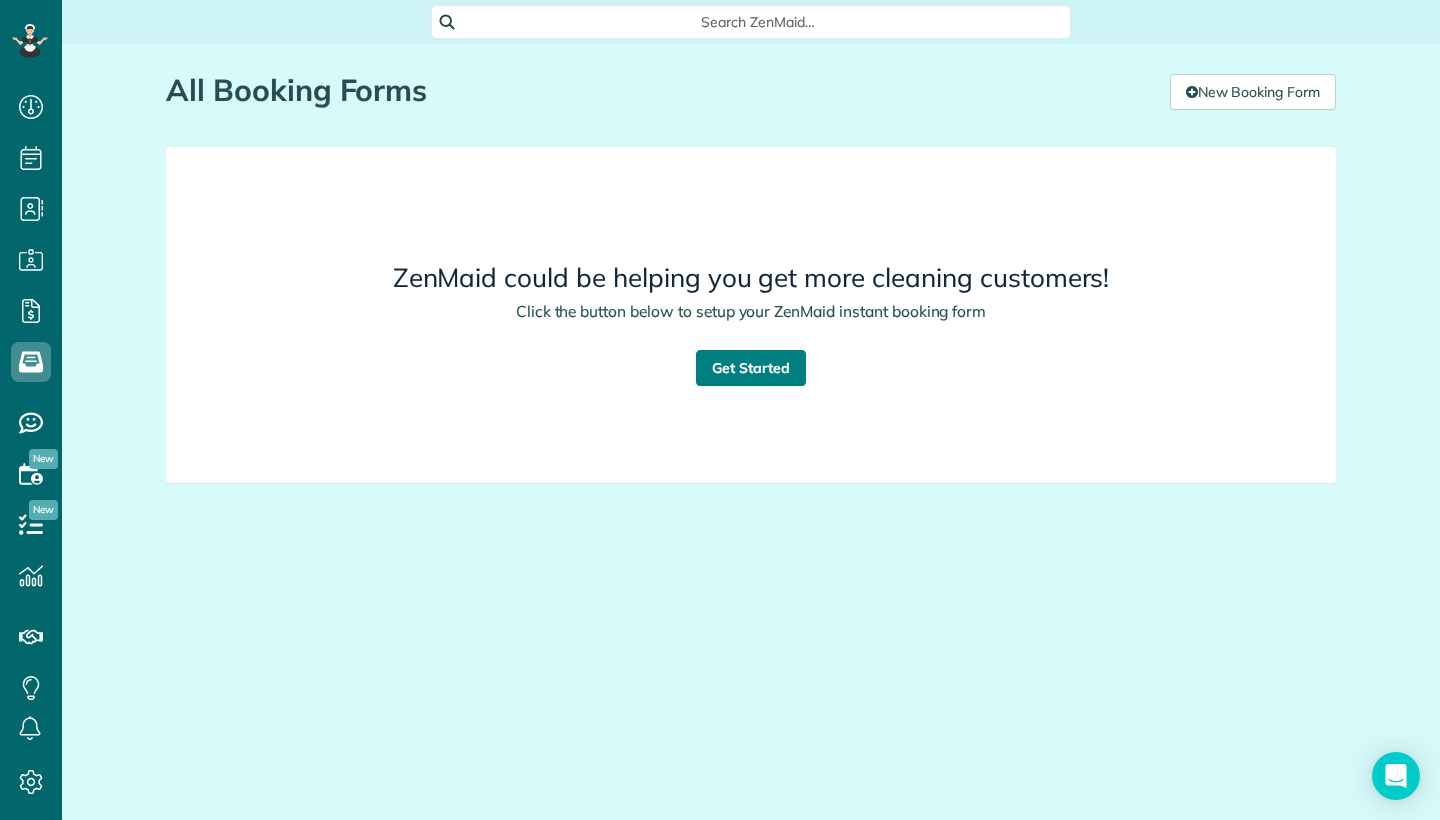 click on "Get Started" at bounding box center [751, 368] 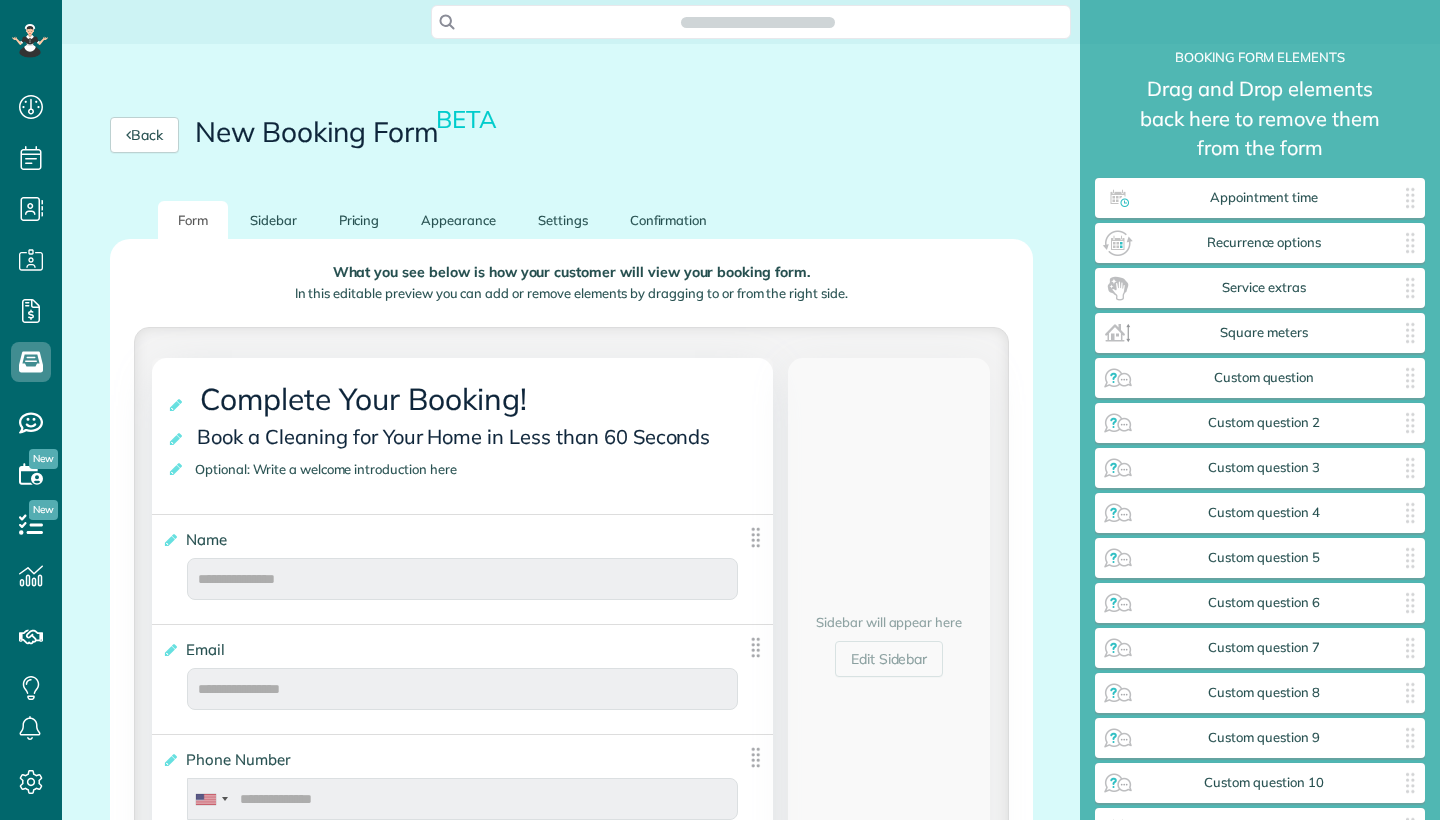 scroll, scrollTop: 0, scrollLeft: 0, axis: both 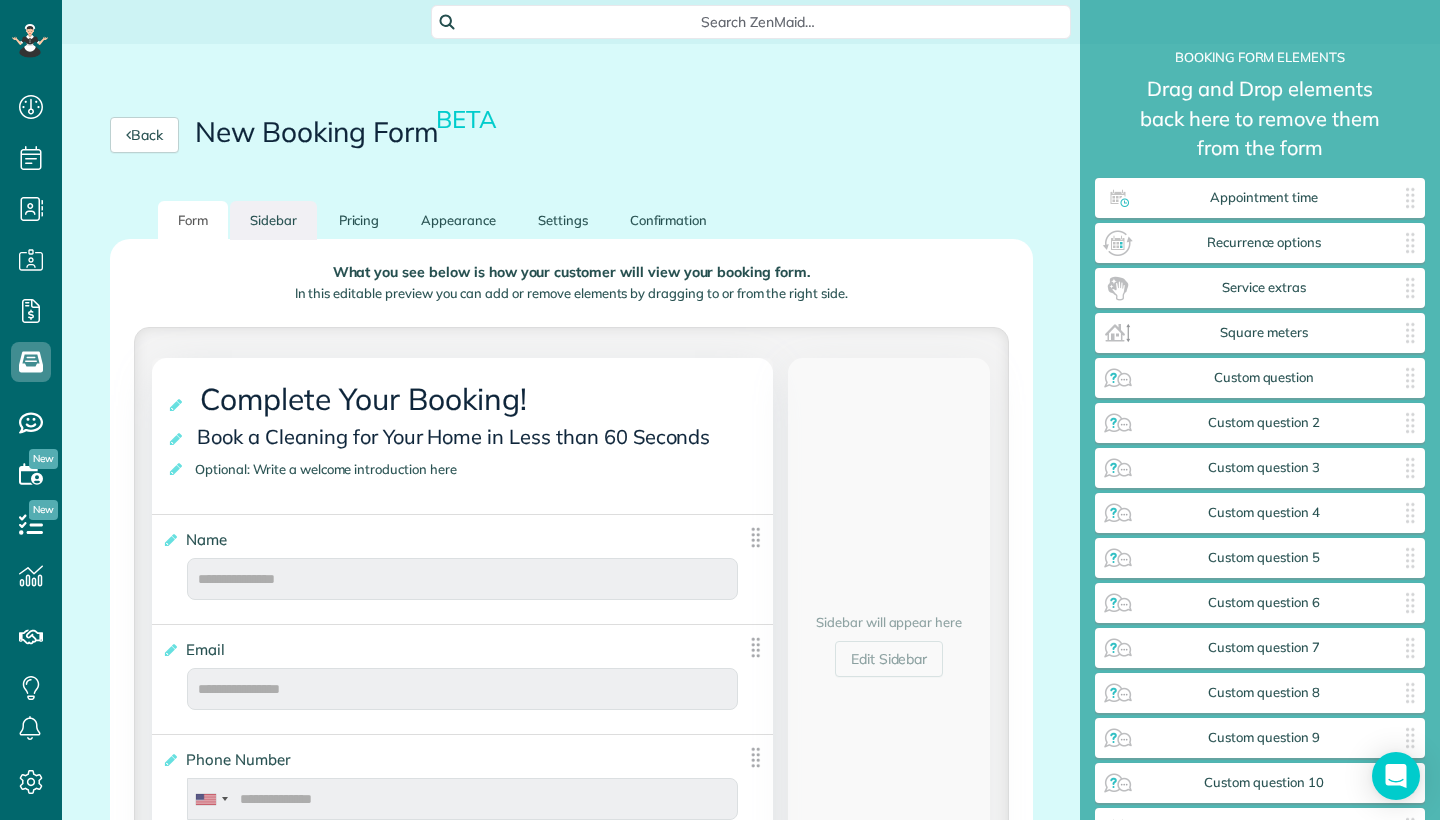 click on "Sidebar" at bounding box center [273, 220] 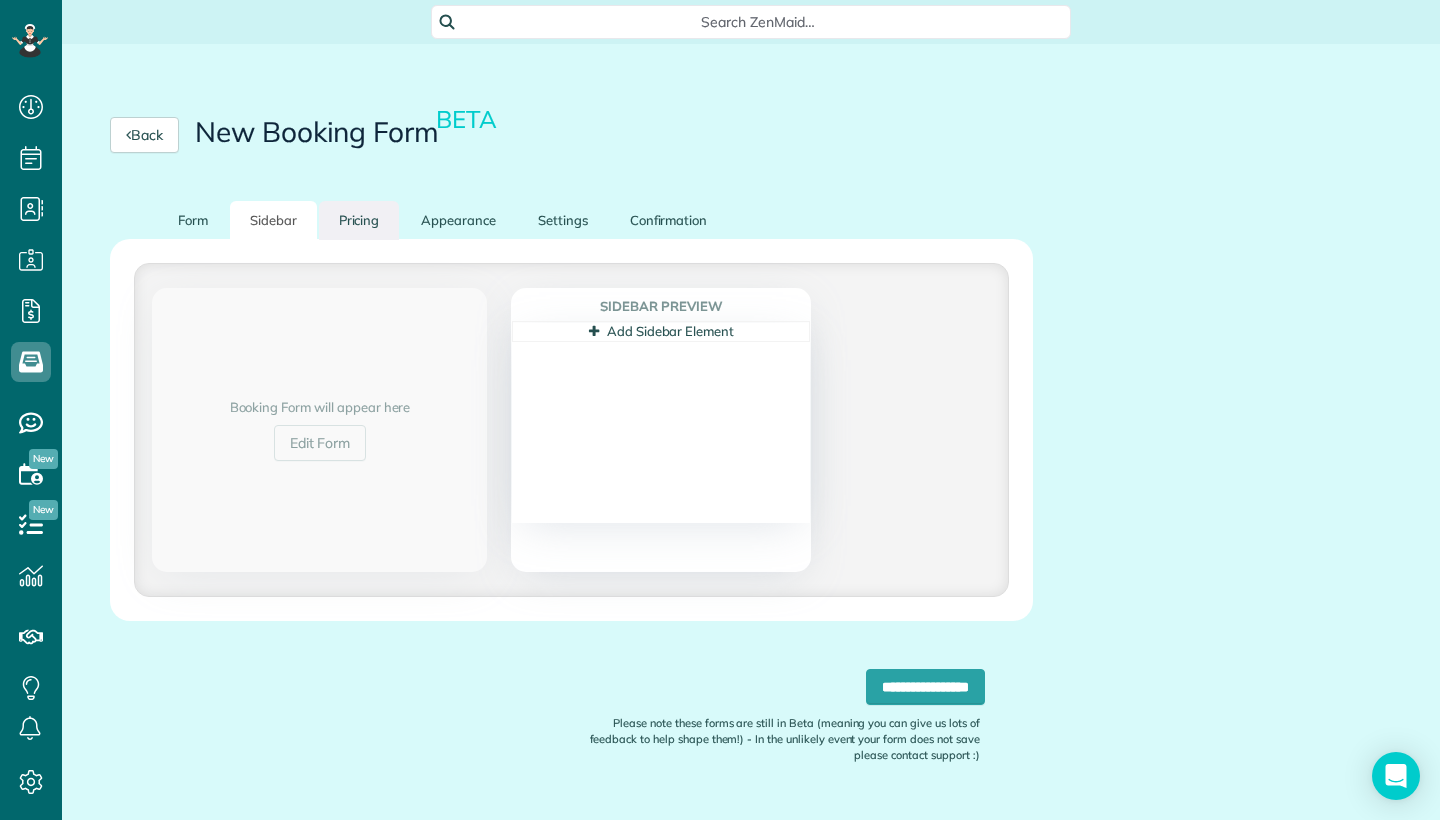 click on "Pricing" at bounding box center [359, 220] 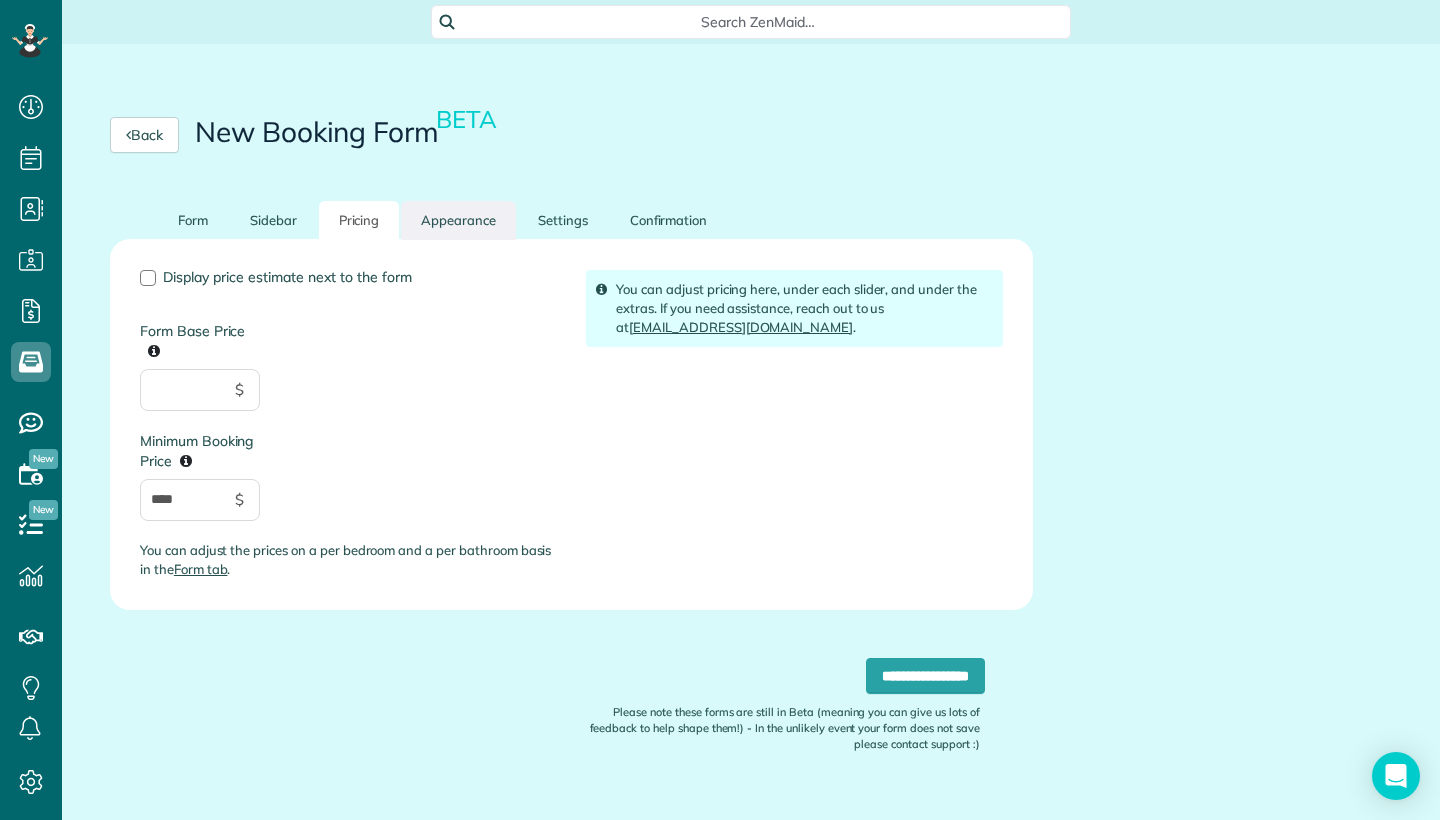 click on "Appearance" at bounding box center (458, 220) 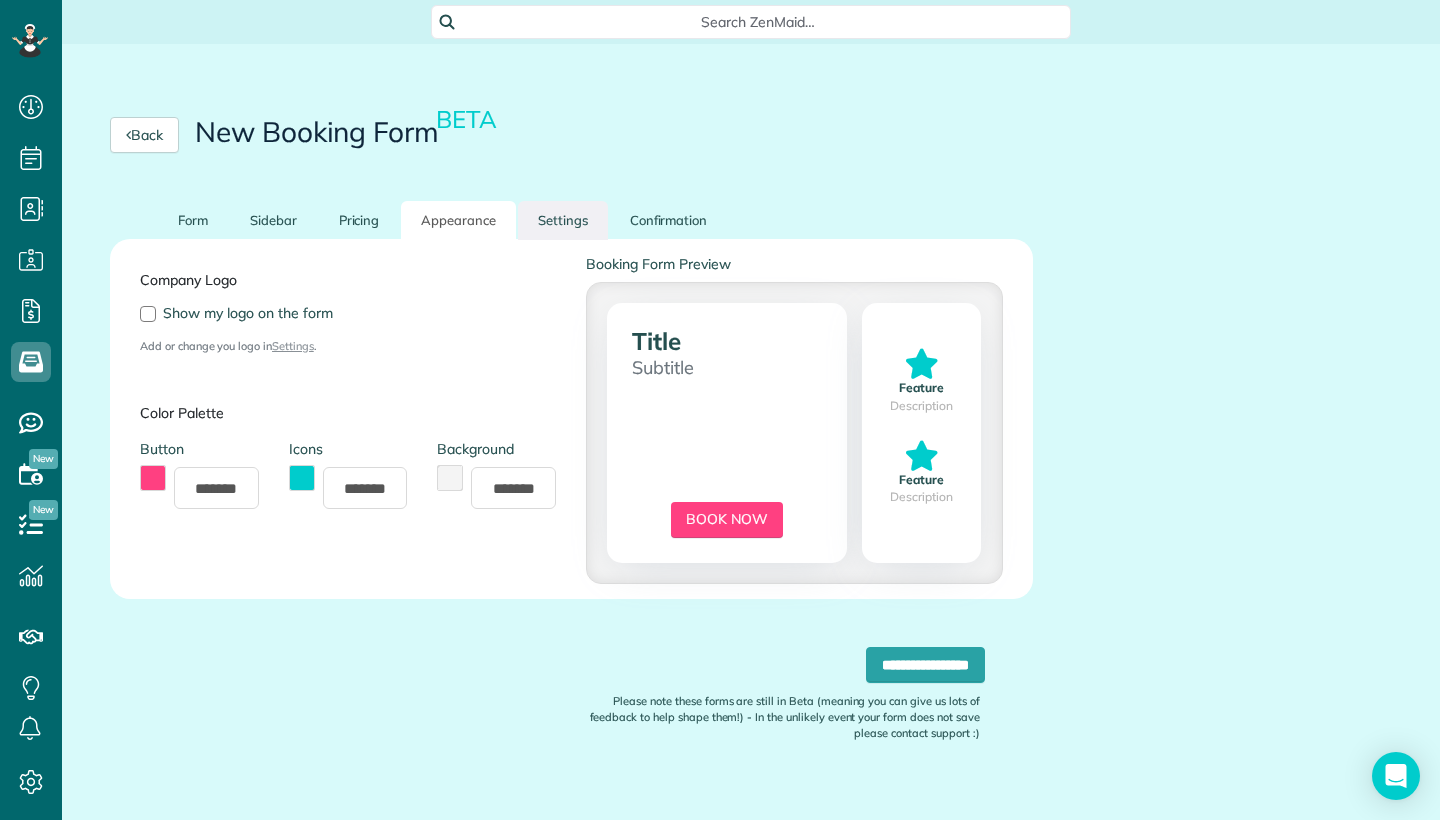 click on "Settings" at bounding box center (563, 220) 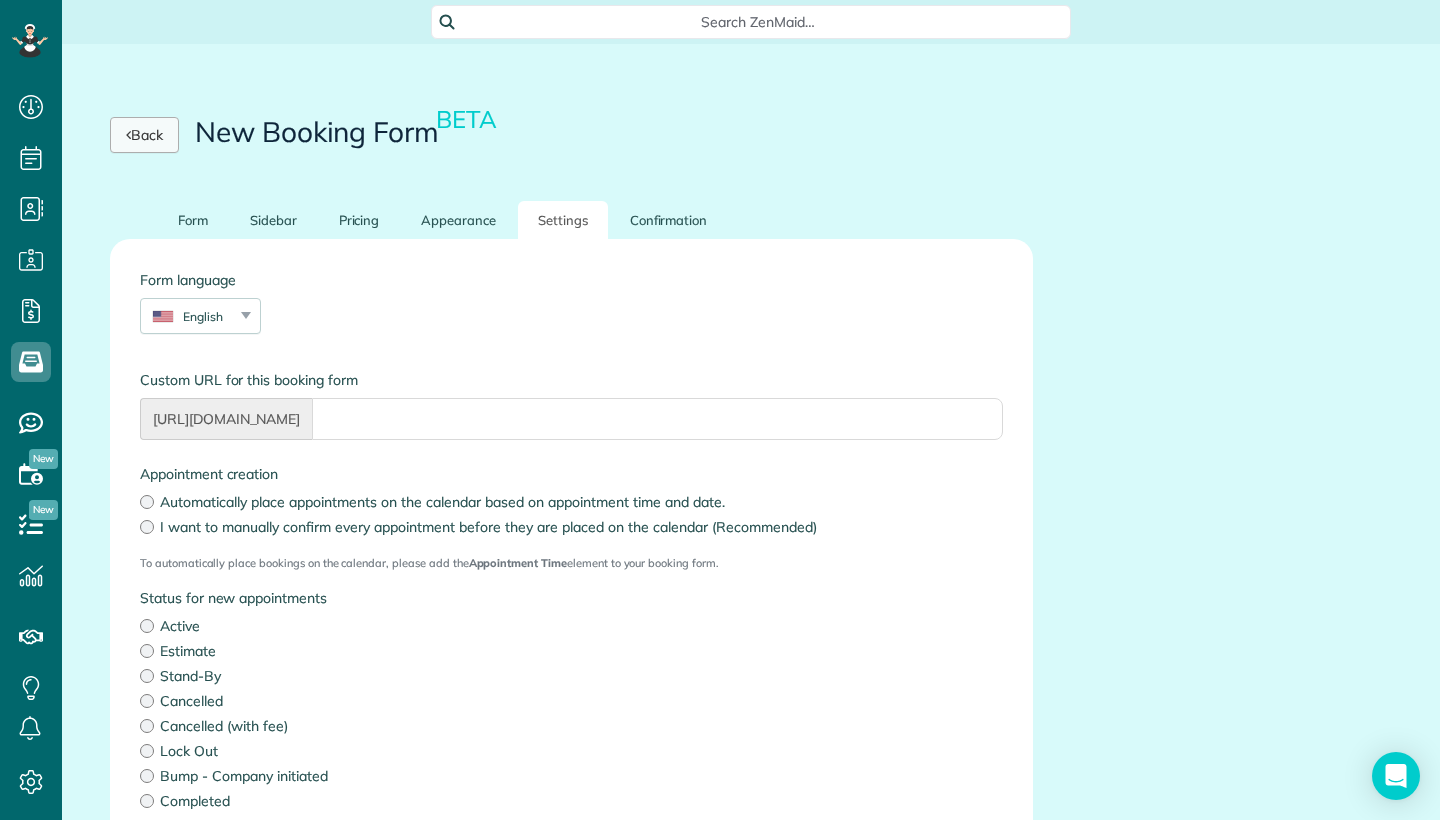 click on "Back" at bounding box center (144, 135) 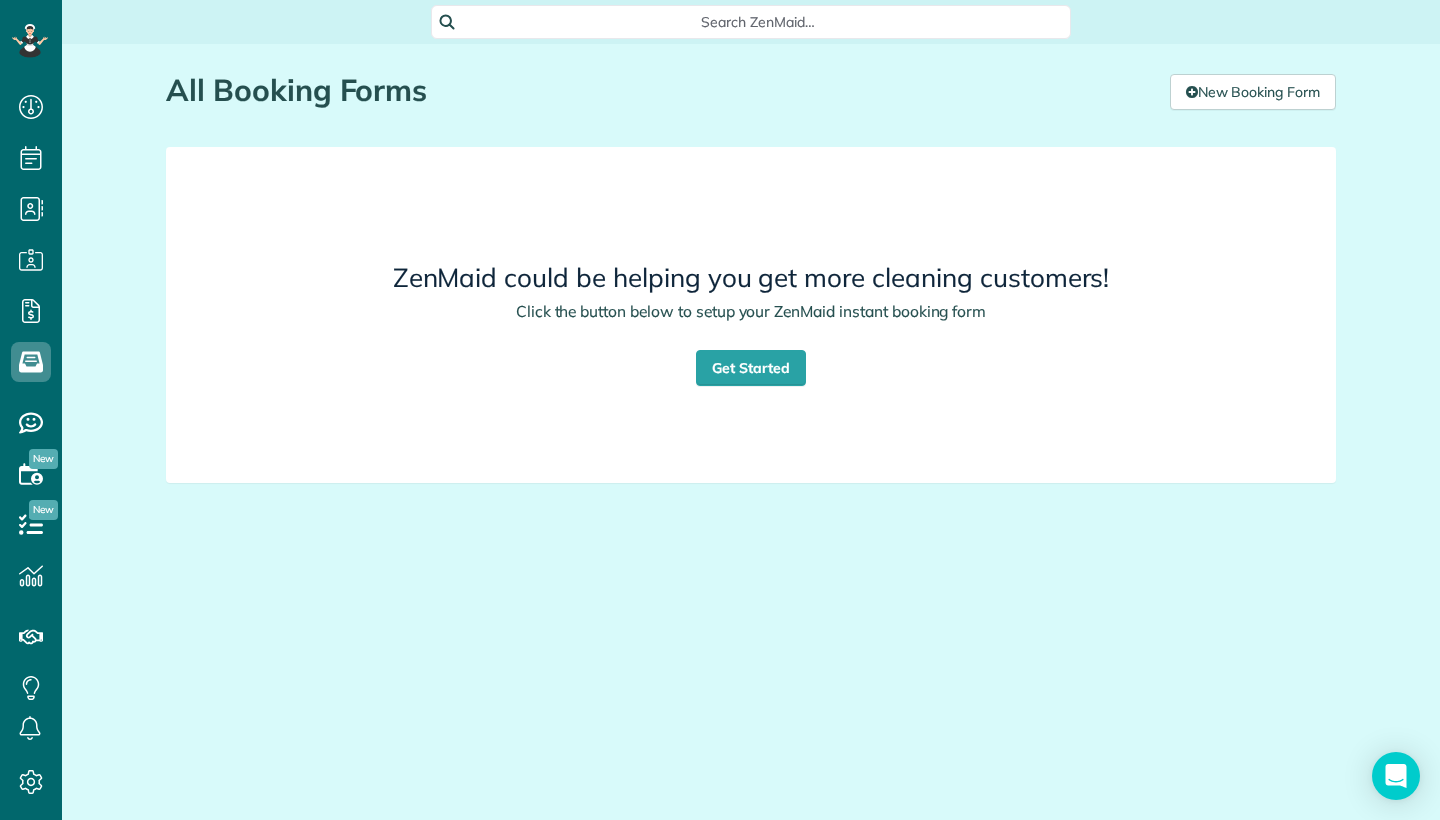 scroll, scrollTop: 0, scrollLeft: 0, axis: both 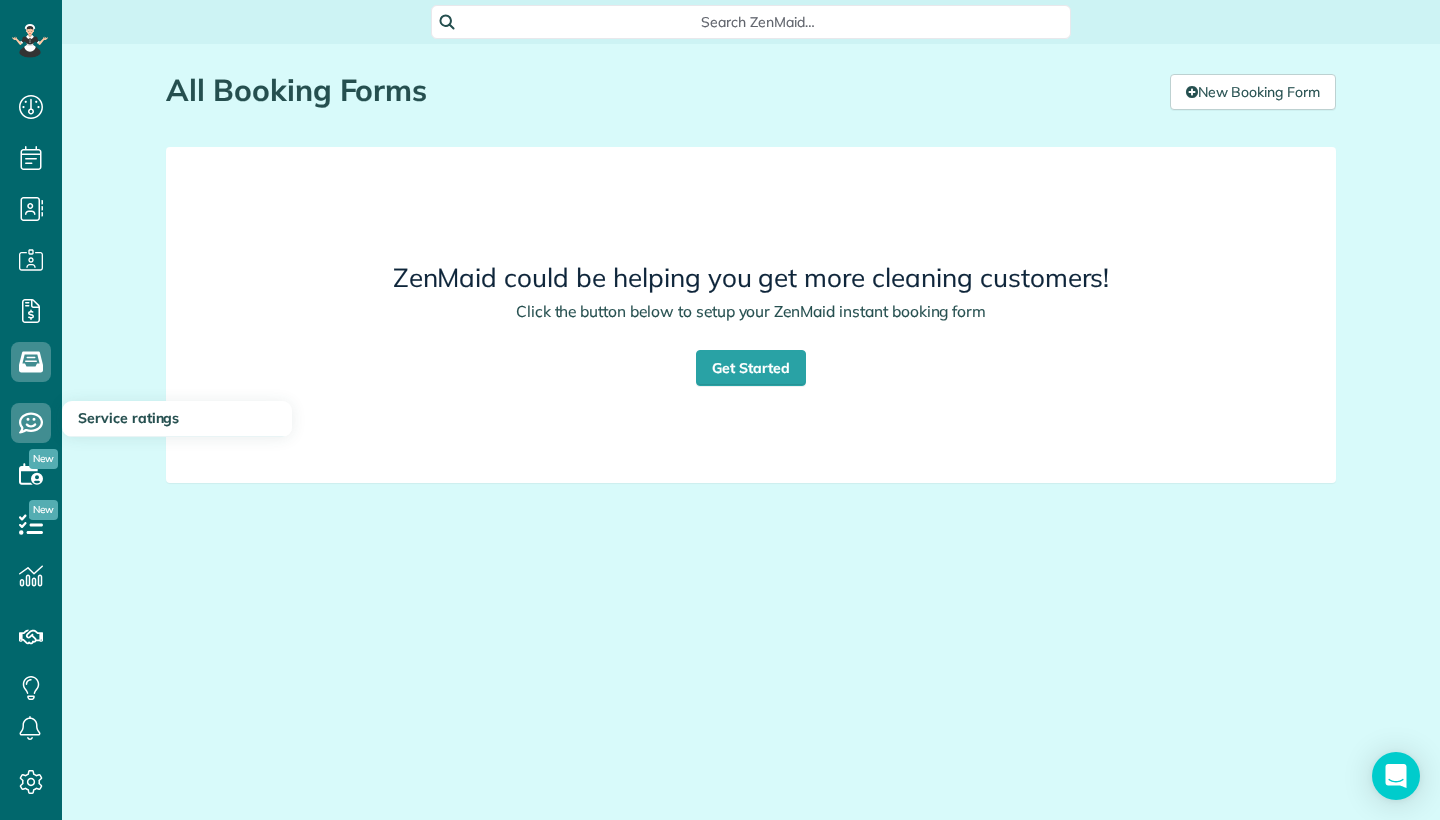 click 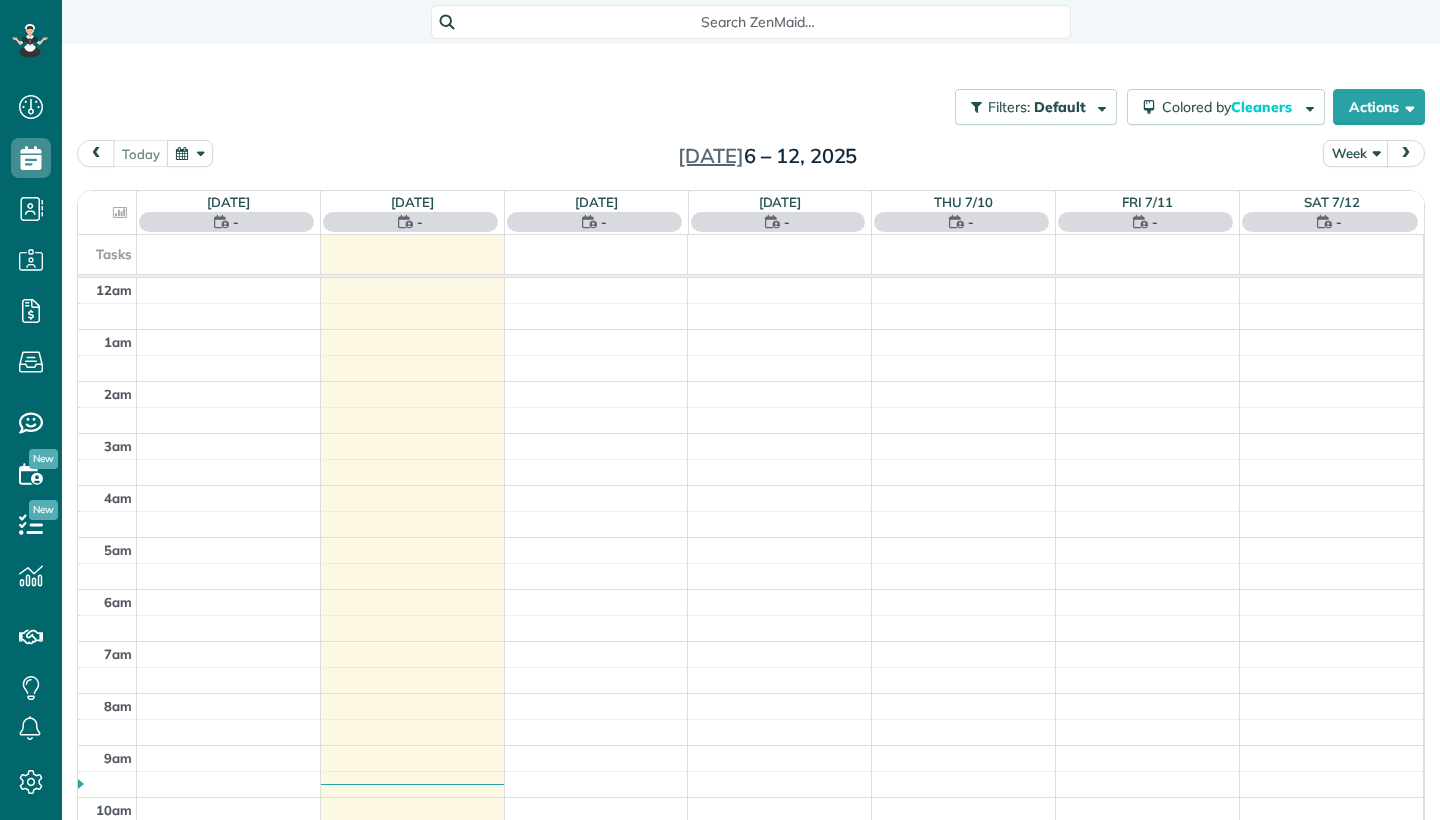 scroll, scrollTop: 0, scrollLeft: 0, axis: both 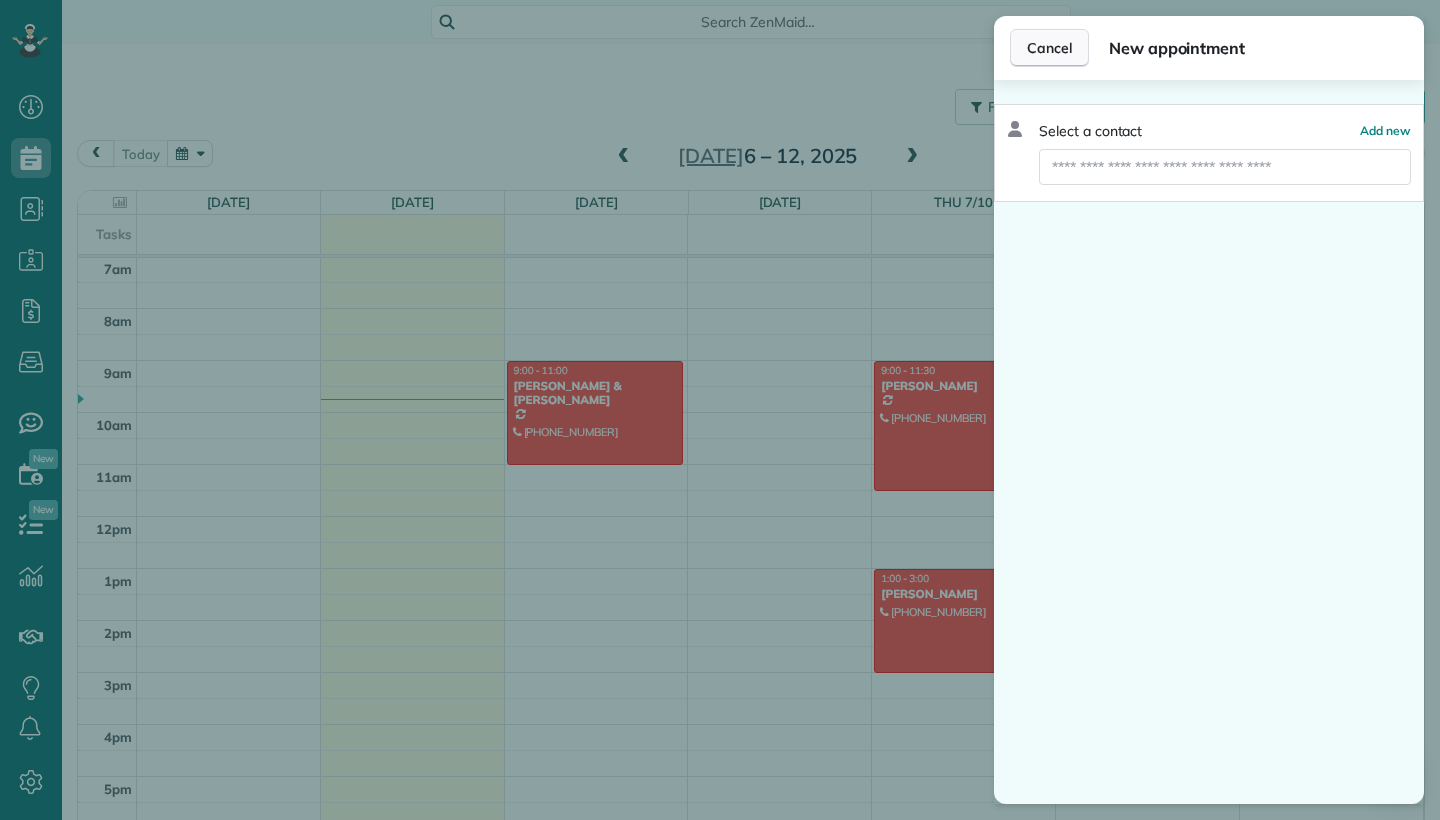click on "Cancel" at bounding box center (1049, 48) 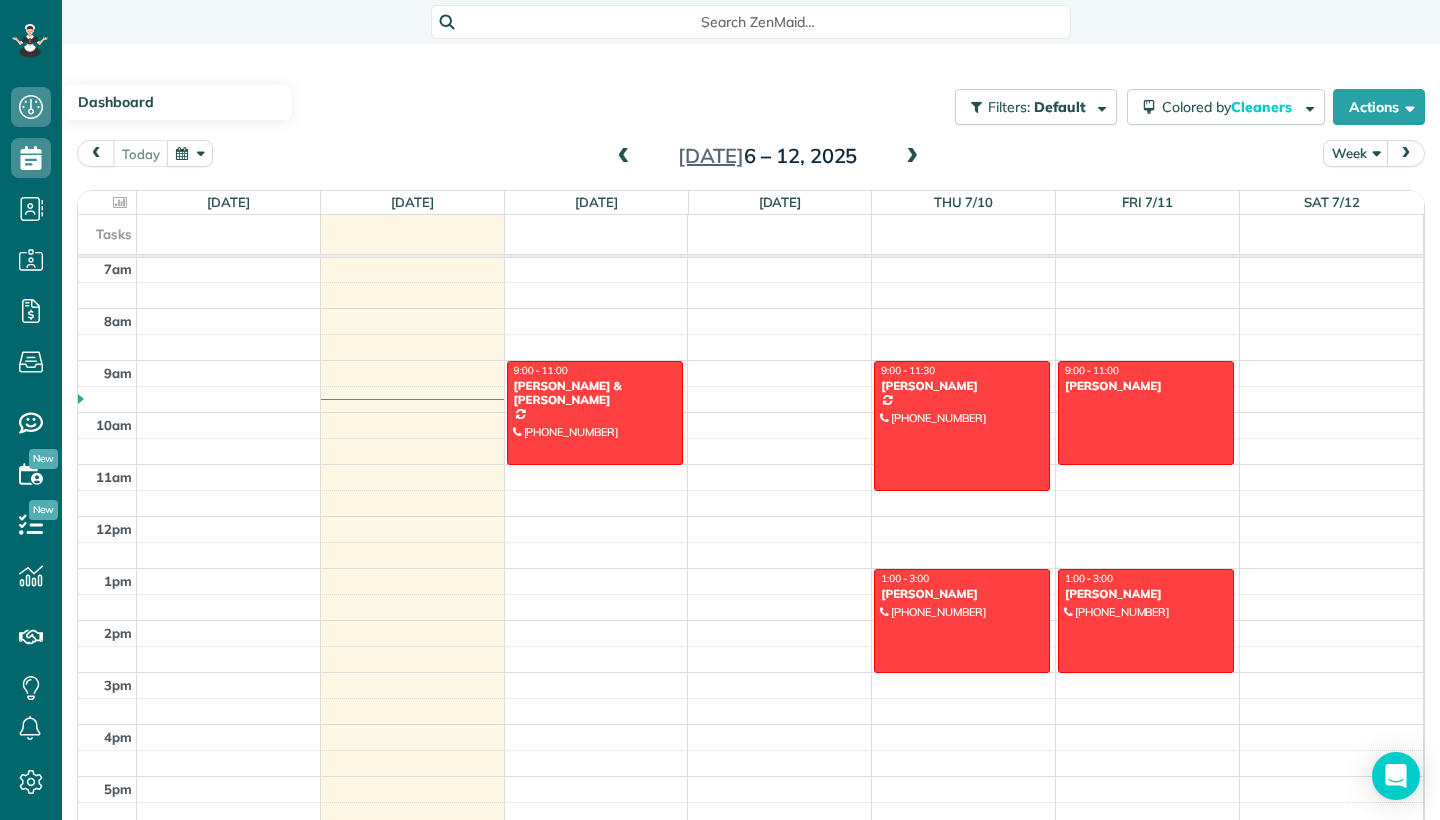 click 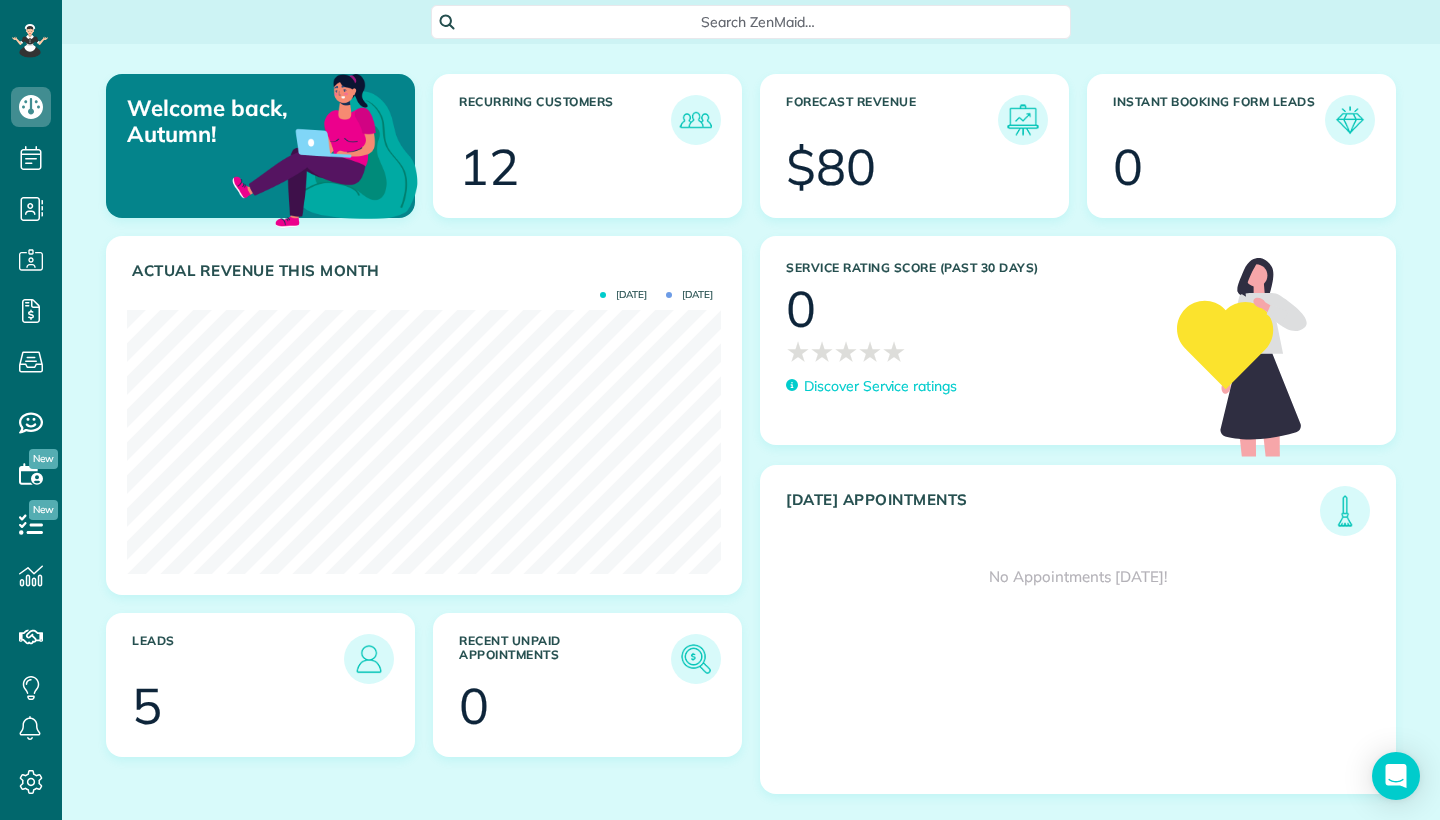 scroll, scrollTop: 0, scrollLeft: 0, axis: both 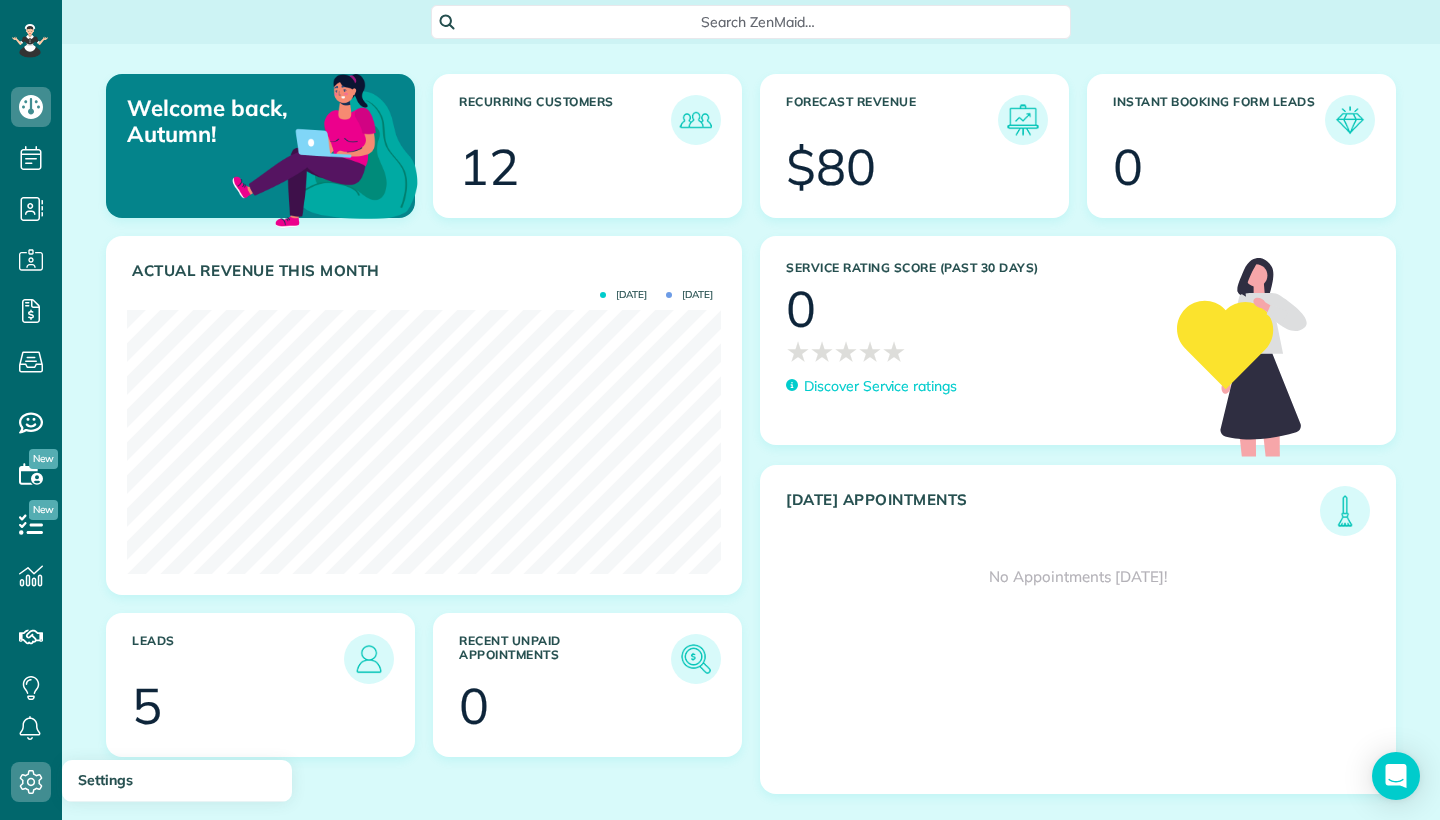 click 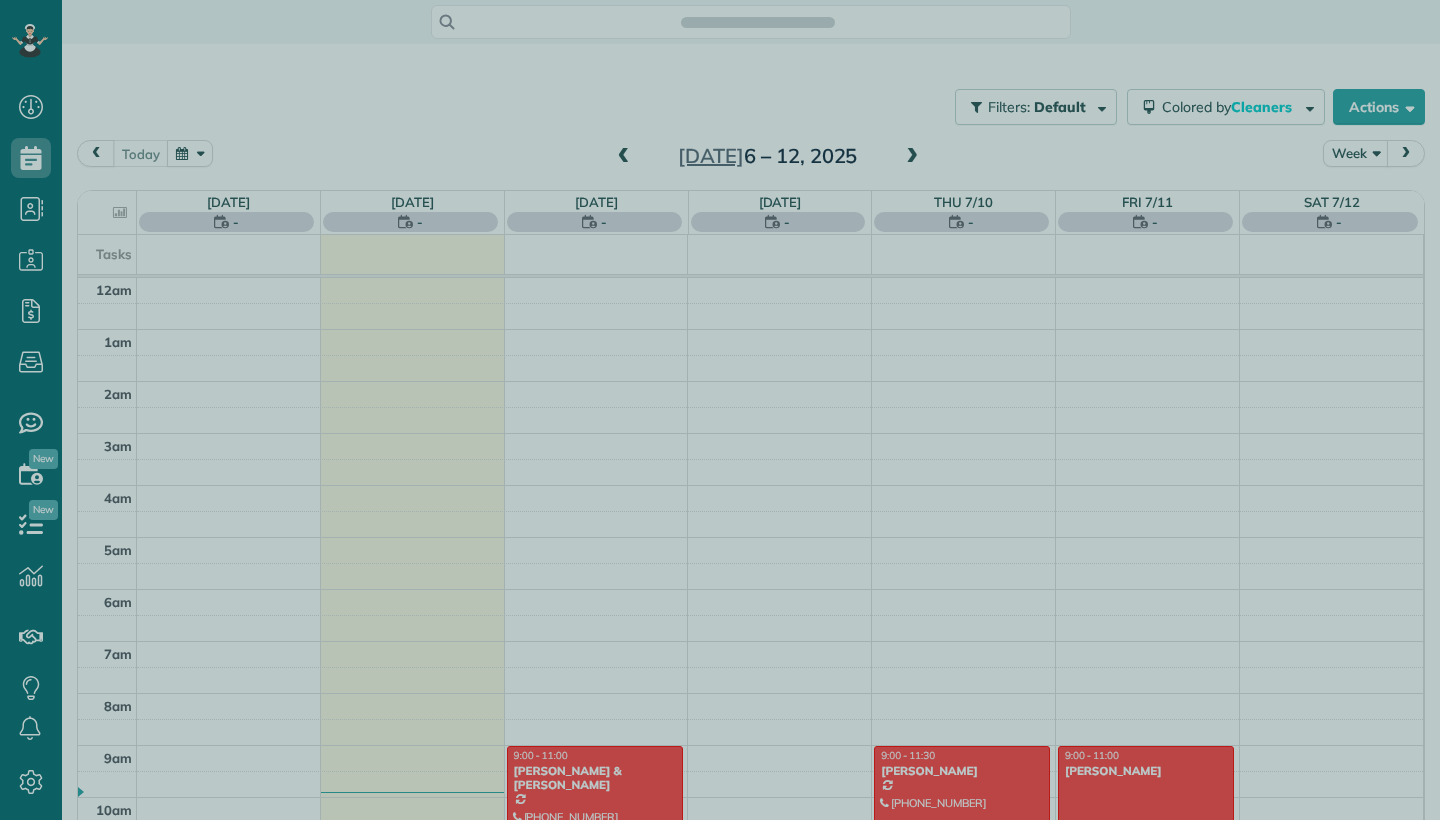 scroll, scrollTop: 0, scrollLeft: 0, axis: both 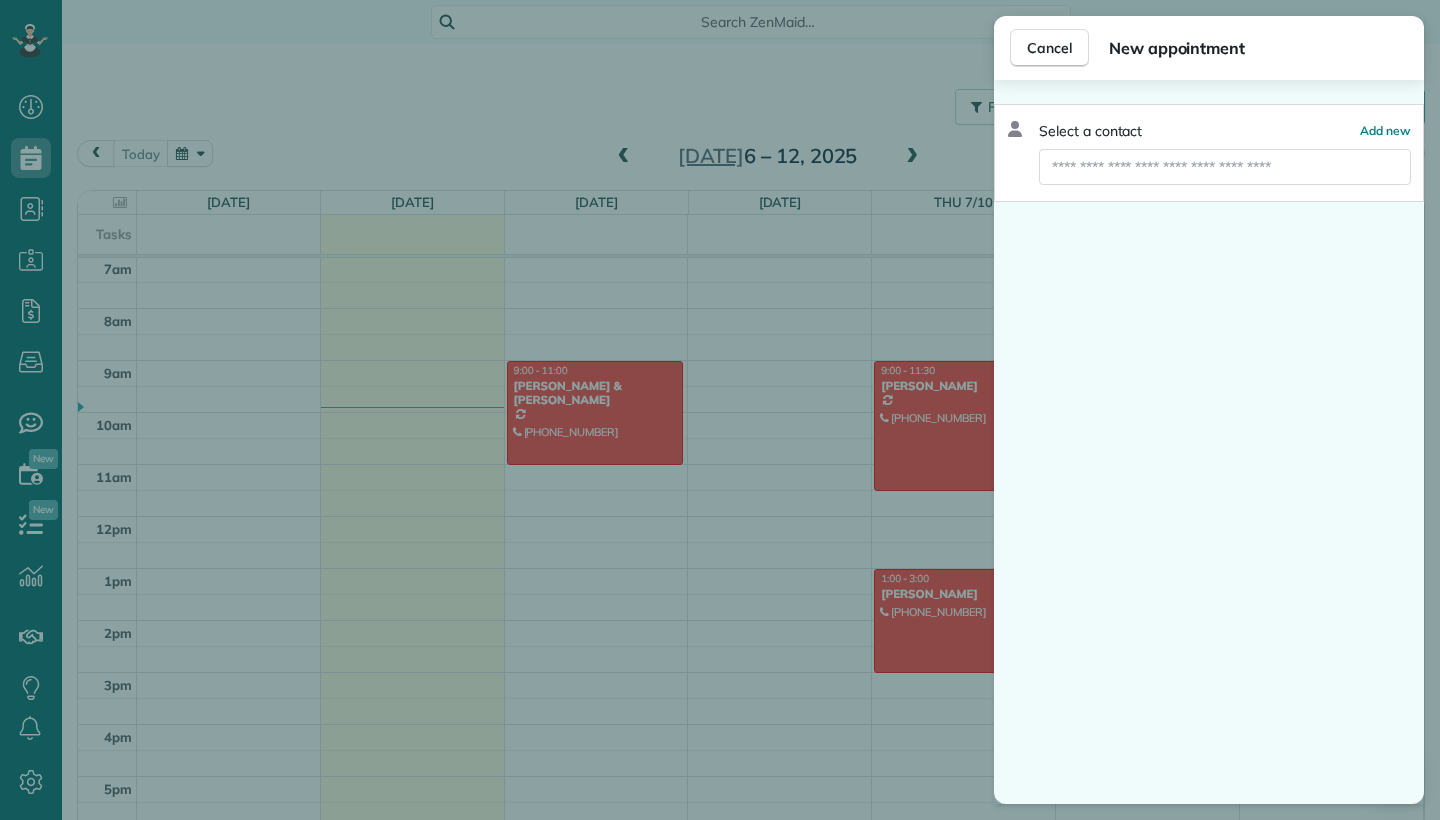 click at bounding box center [1225, 167] 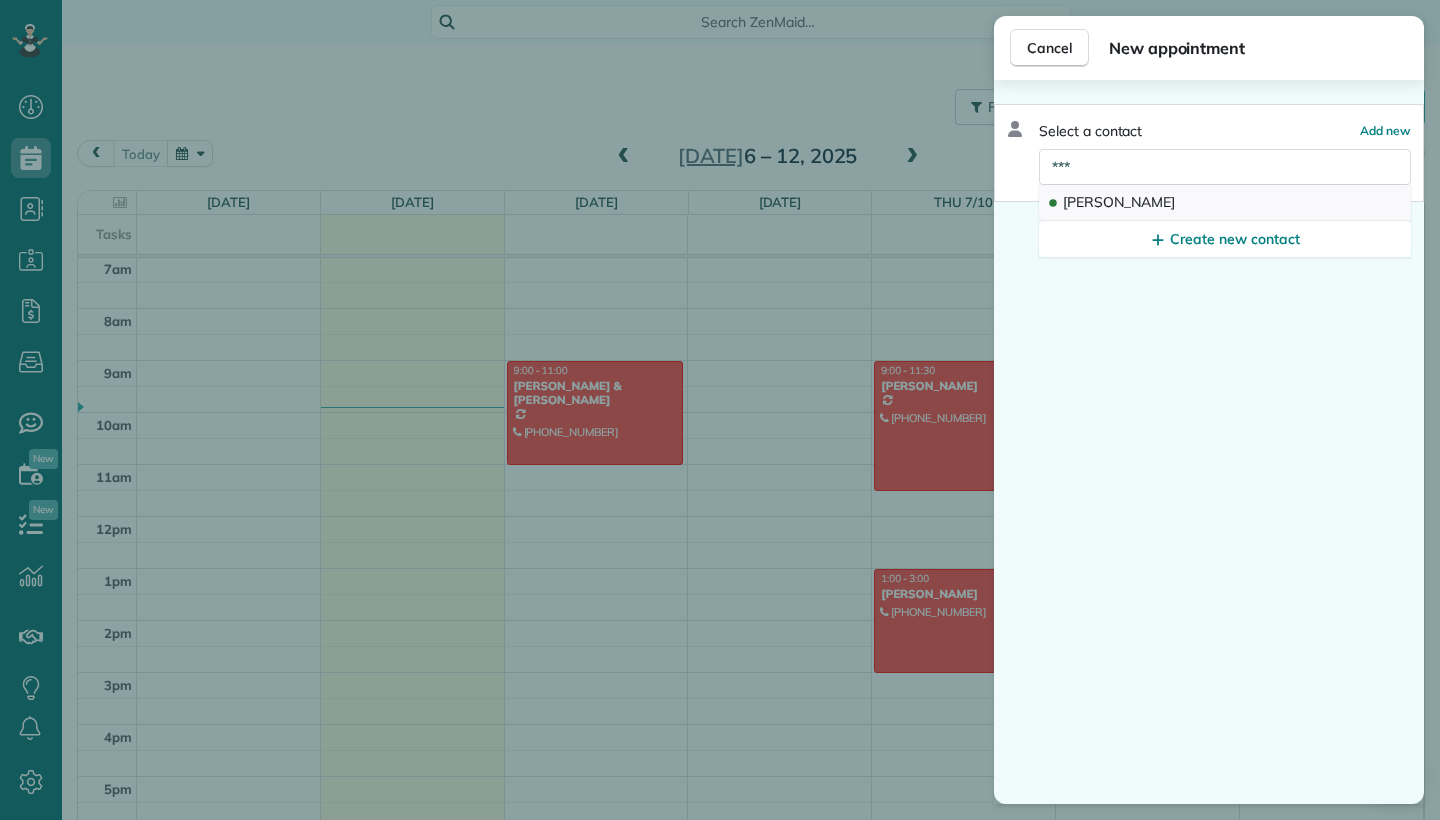 type on "***" 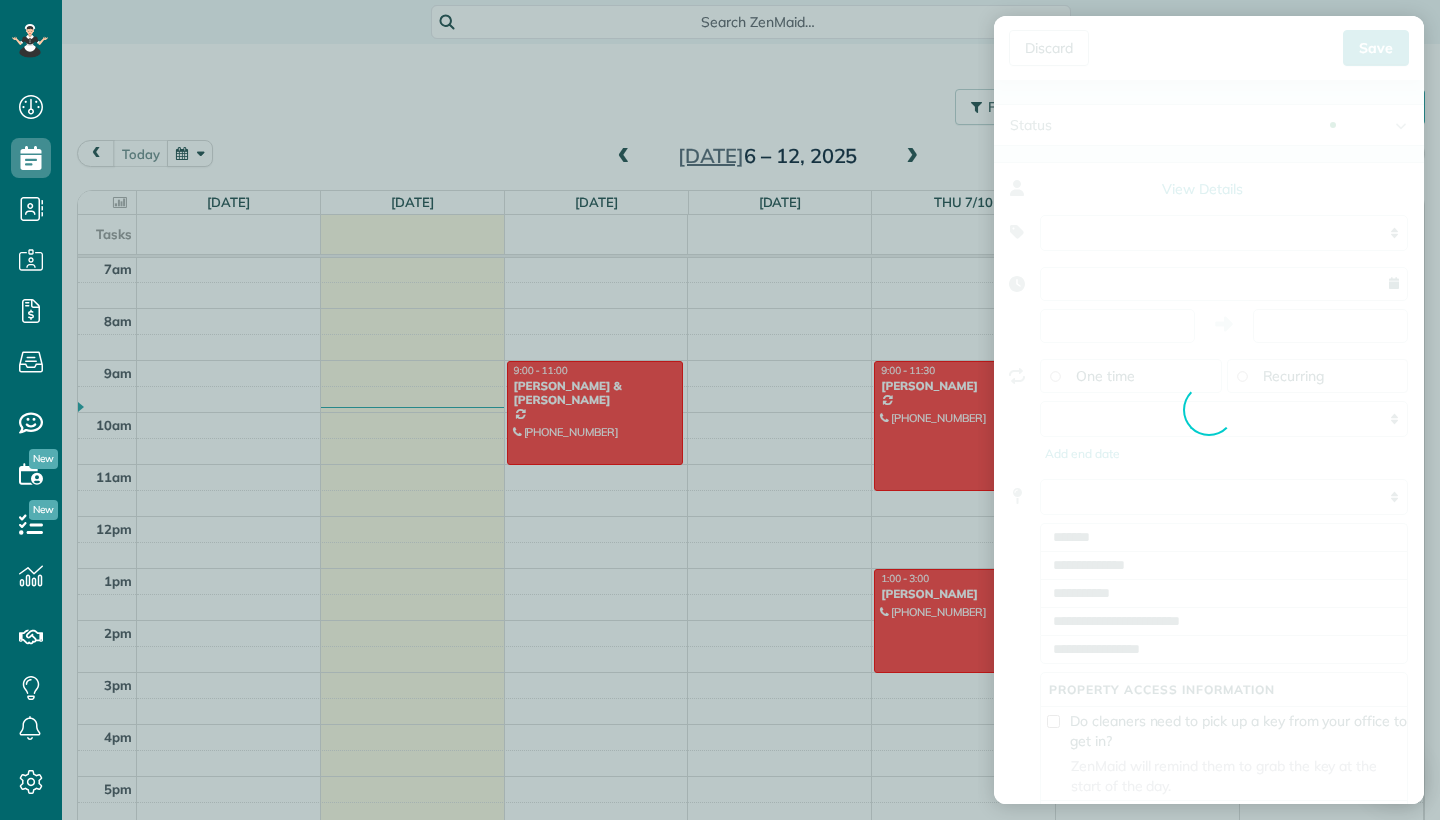 type on "**********" 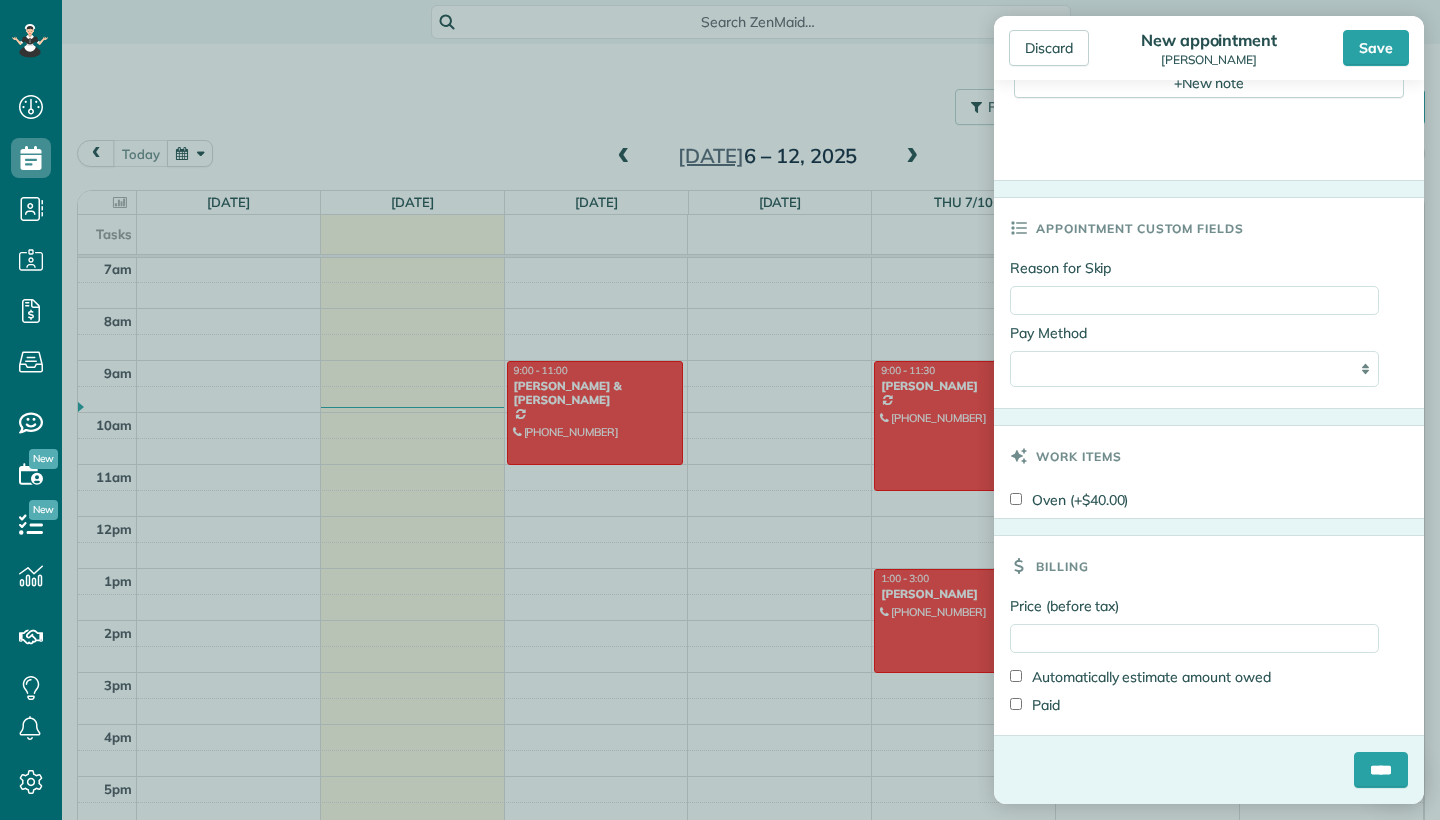 scroll, scrollTop: 886, scrollLeft: 0, axis: vertical 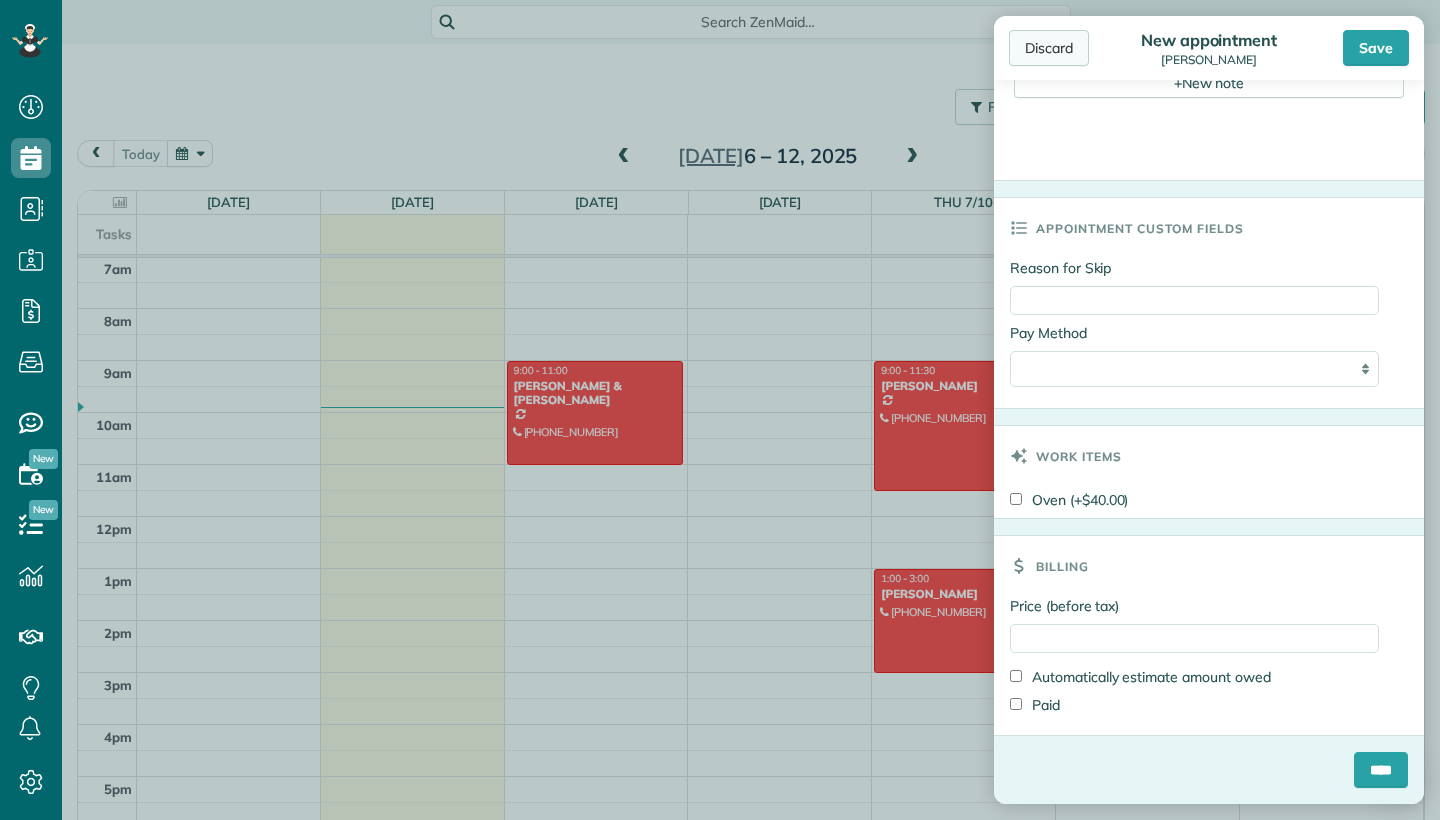 click on "Discard" at bounding box center (1049, 48) 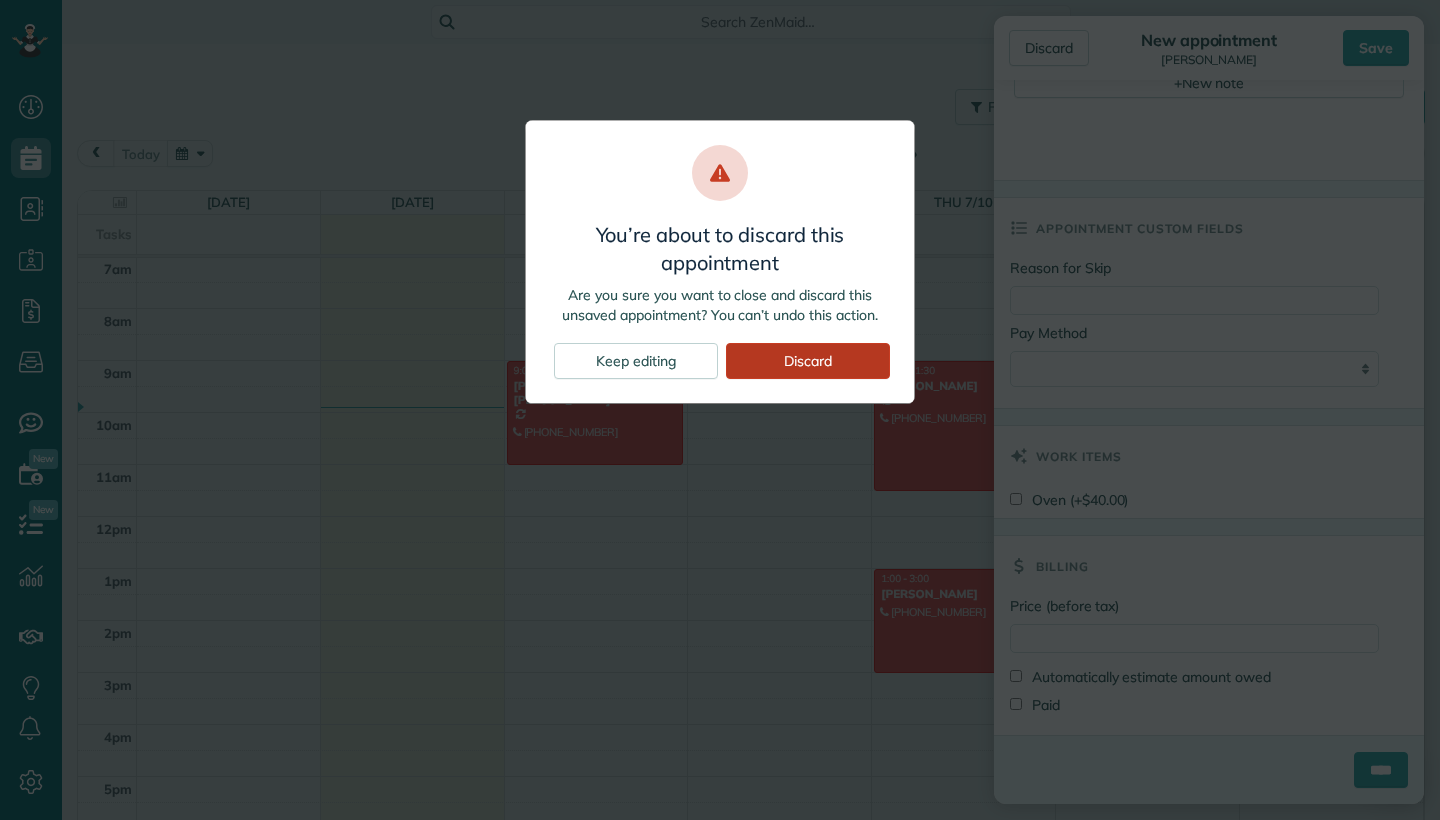 click on "Discard" at bounding box center (808, 361) 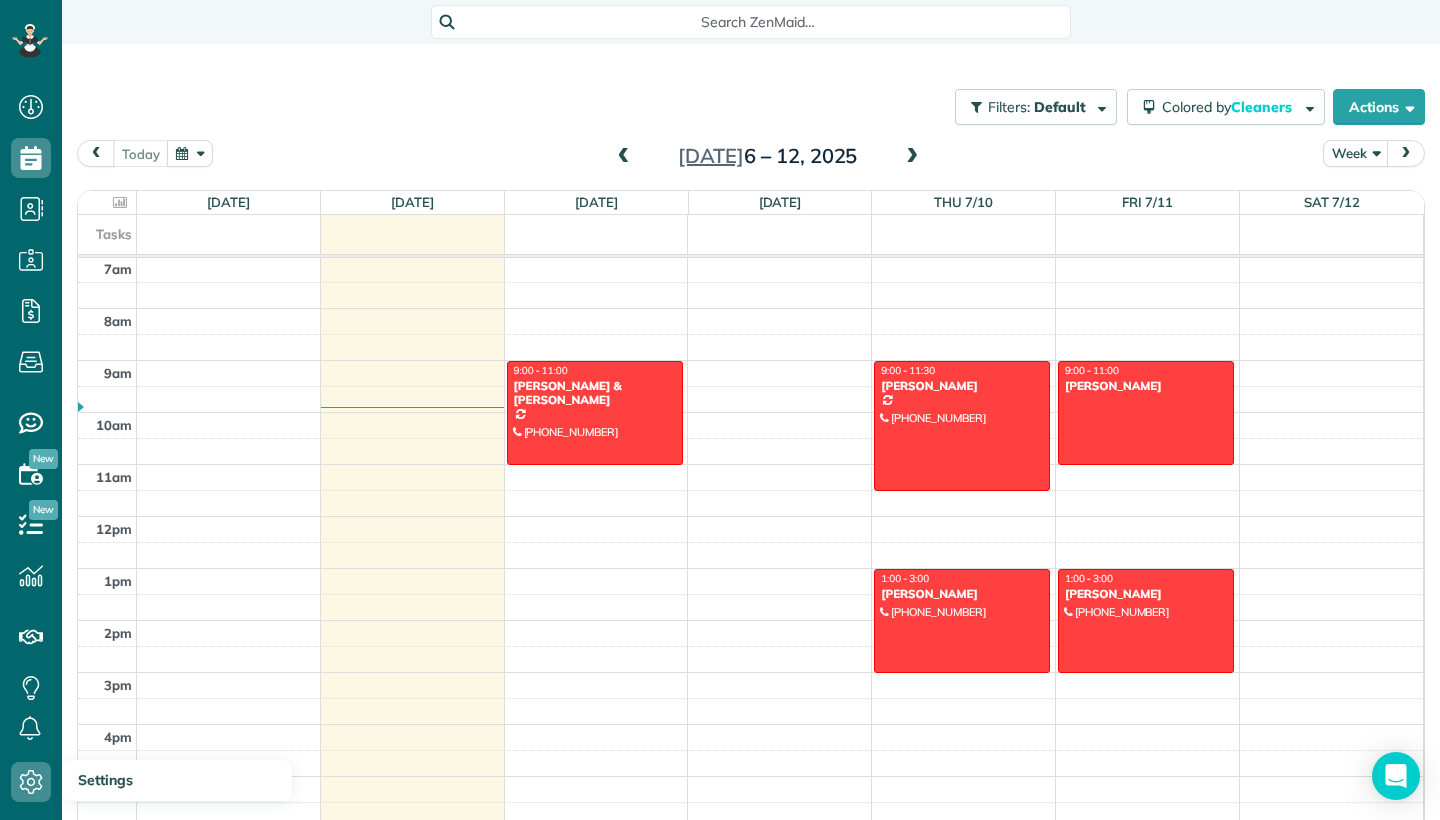 click 